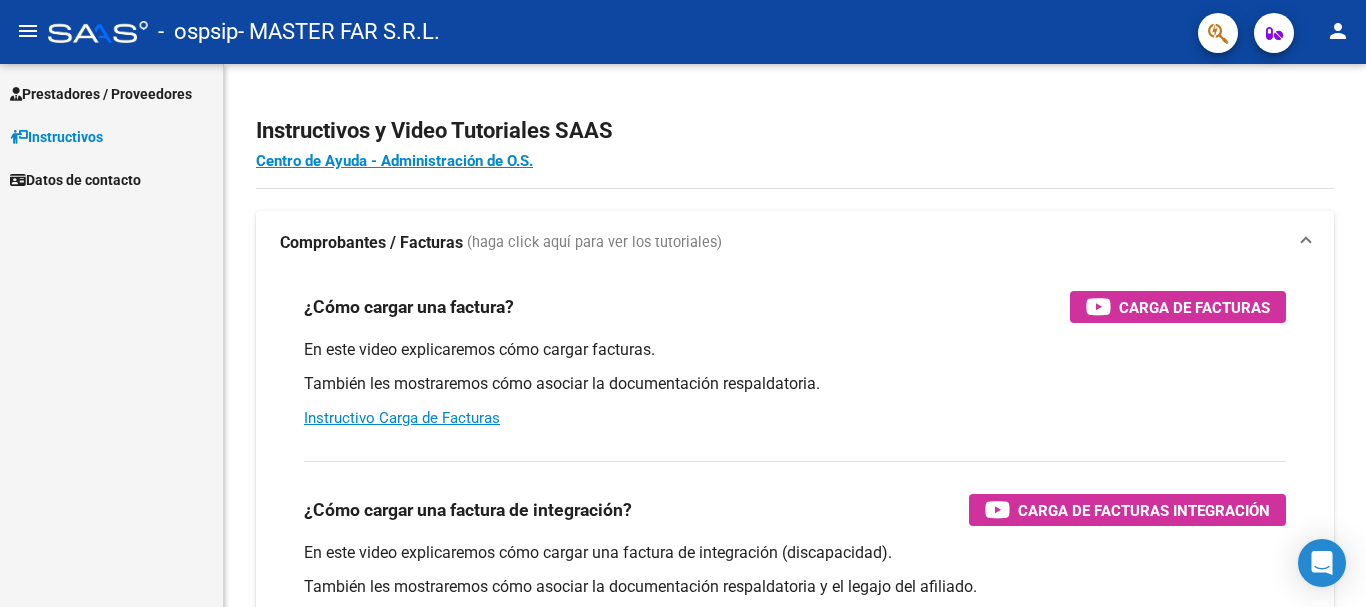 scroll, scrollTop: 0, scrollLeft: 0, axis: both 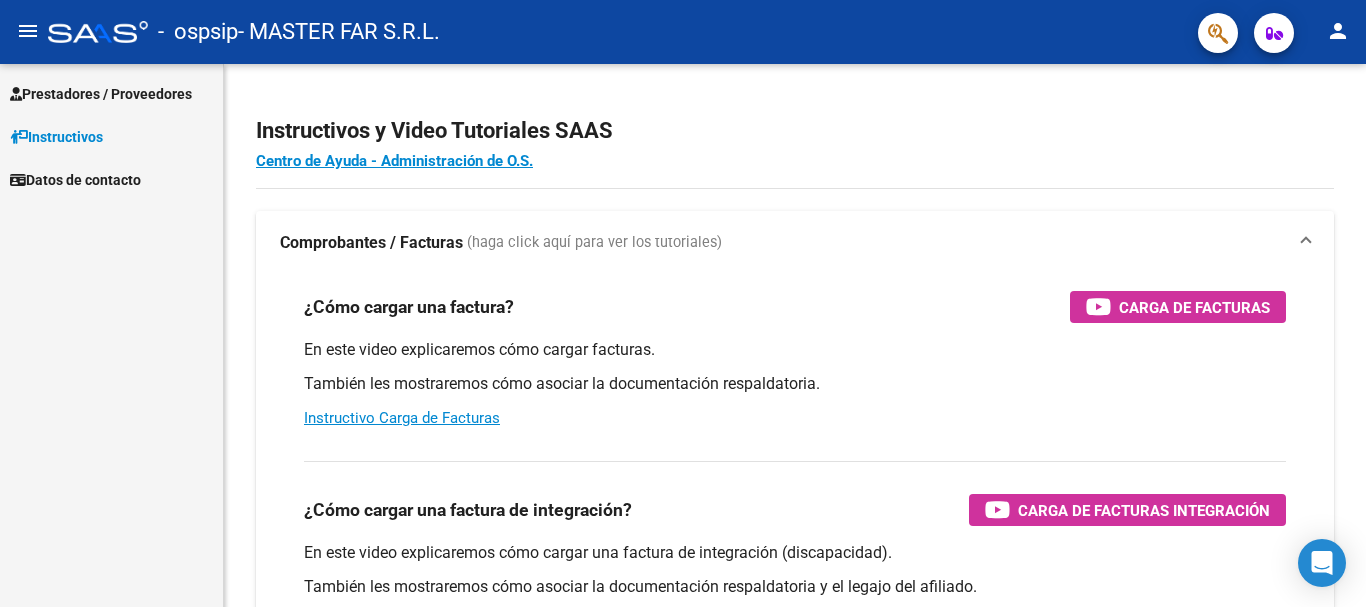 click on "Prestadores / Proveedores" at bounding box center (101, 94) 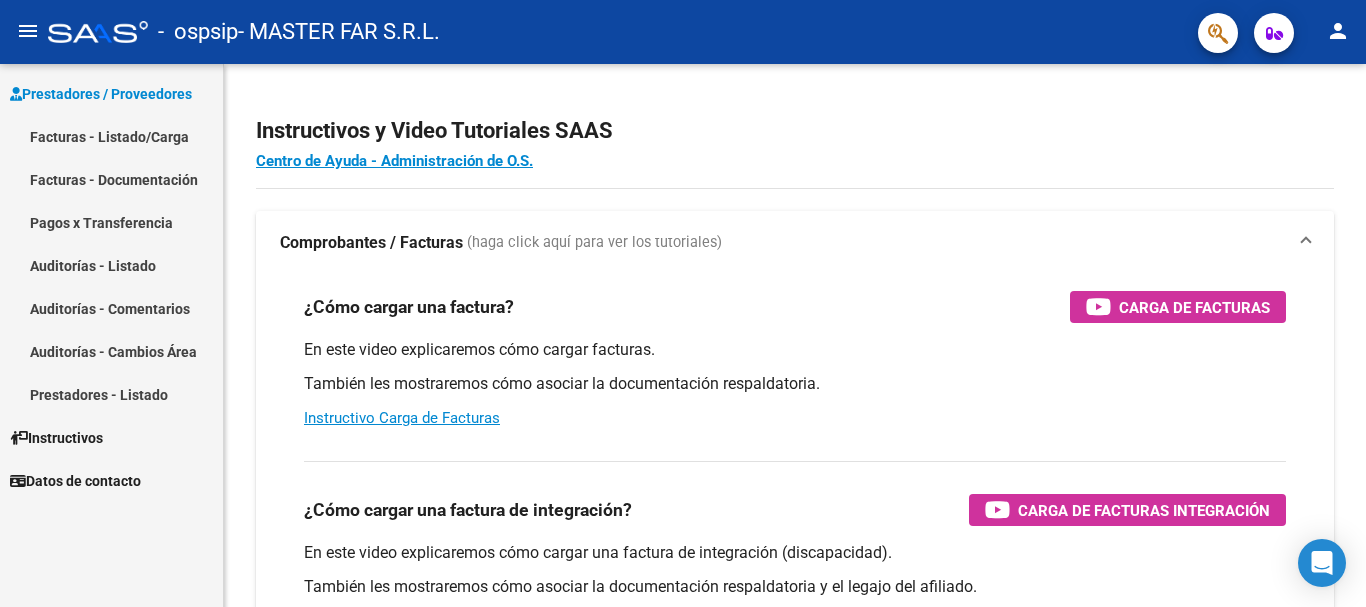 click on "Facturas - Listado/Carga" at bounding box center (111, 136) 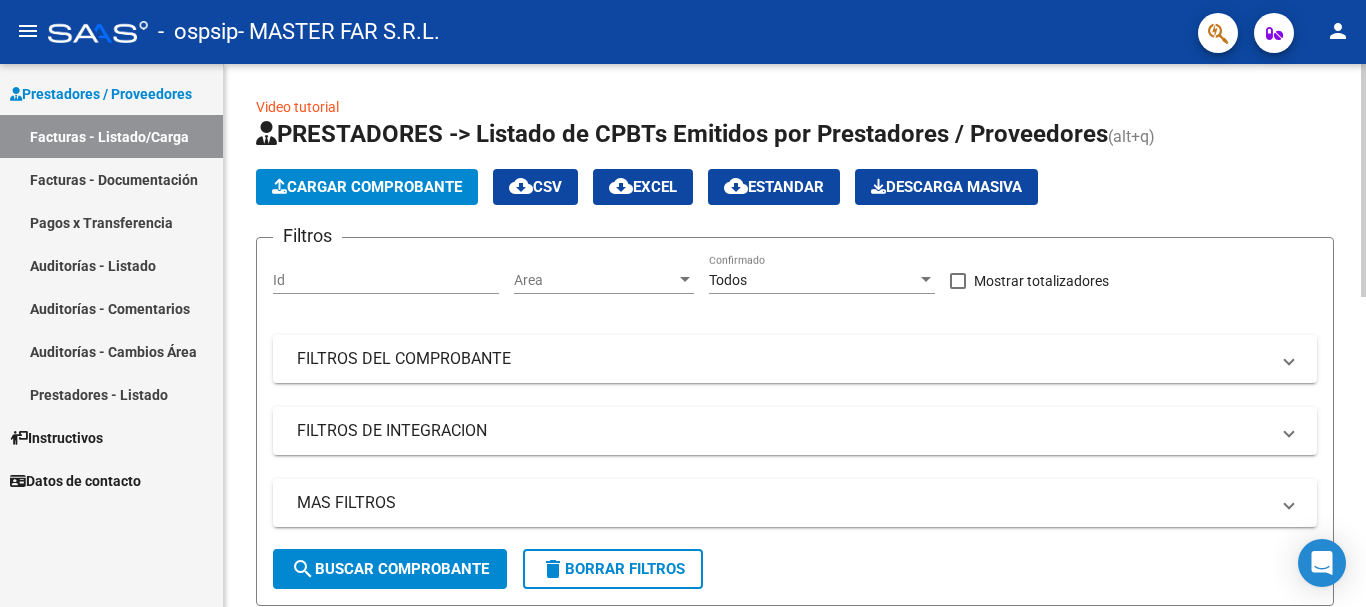 click on "Cargar Comprobante" 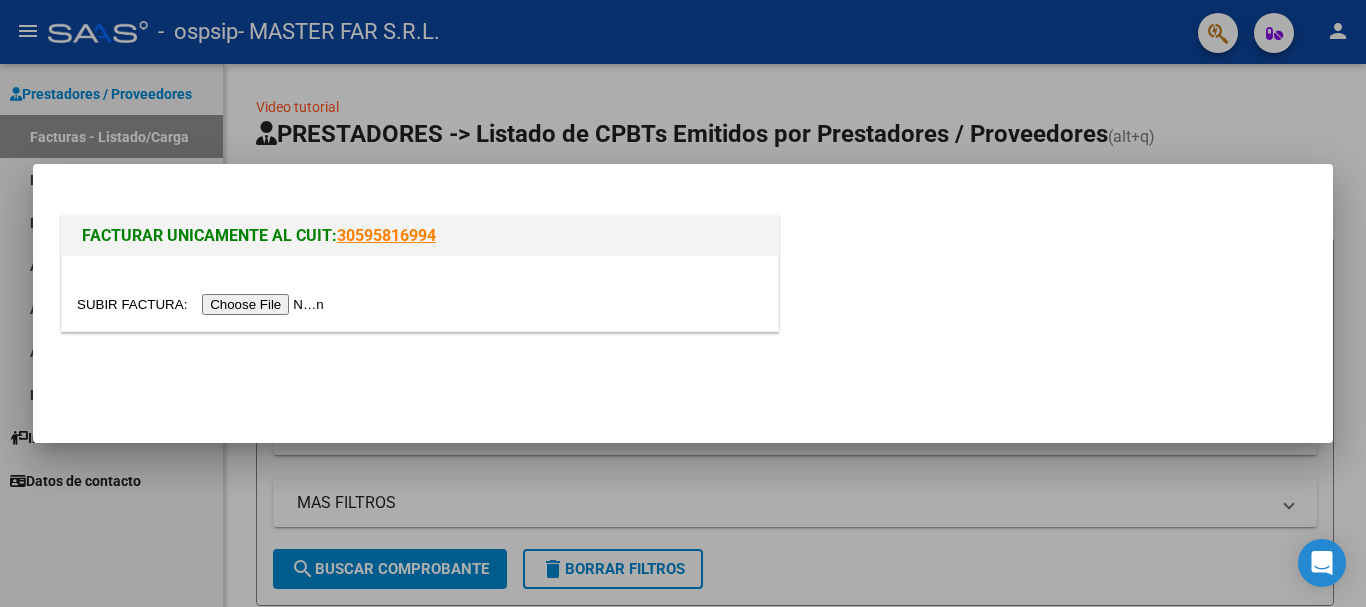 click at bounding box center [203, 304] 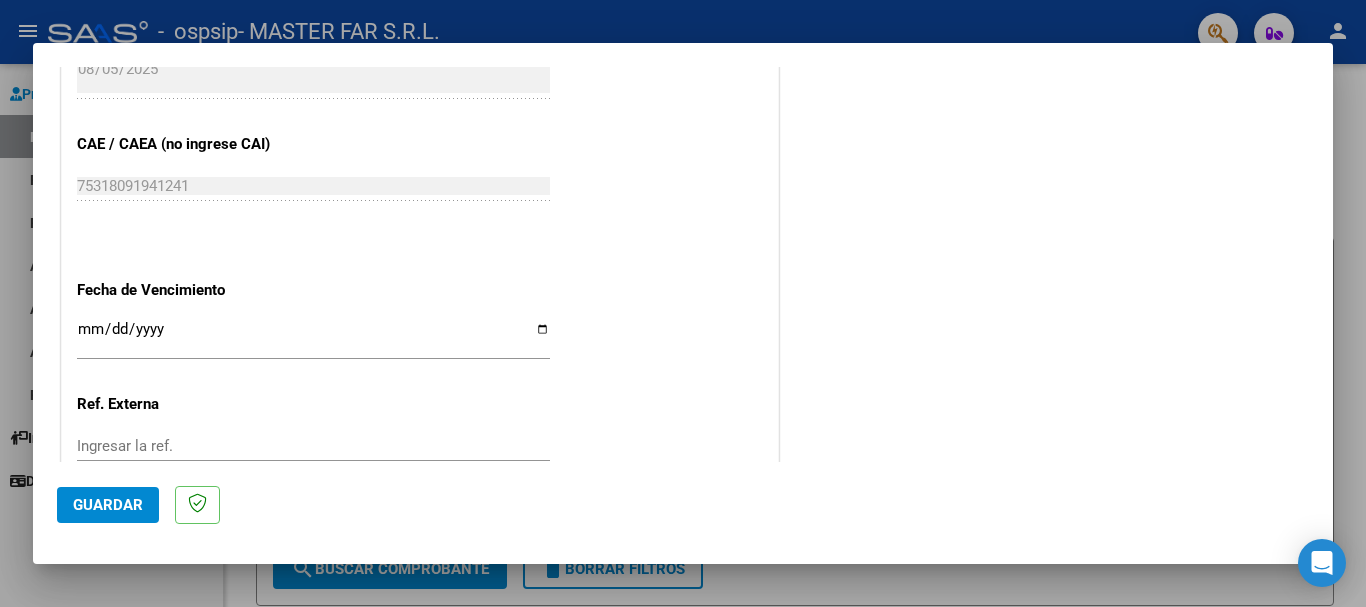 scroll, scrollTop: 1127, scrollLeft: 0, axis: vertical 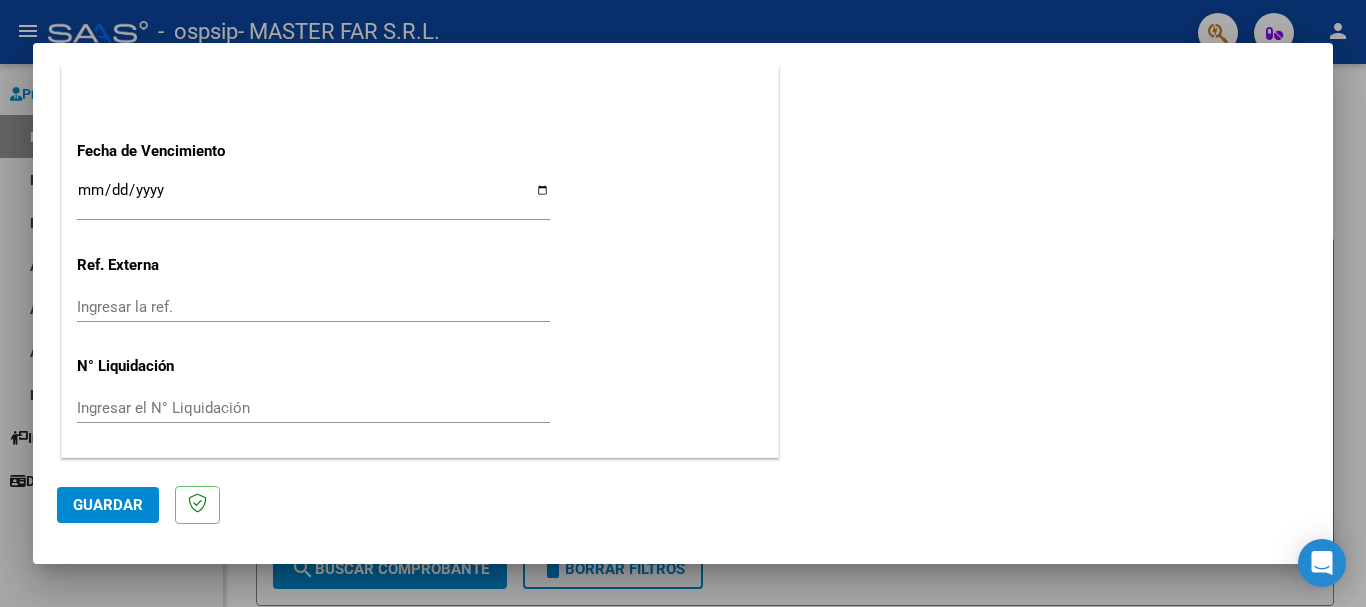 click on "Ingresar la fecha" 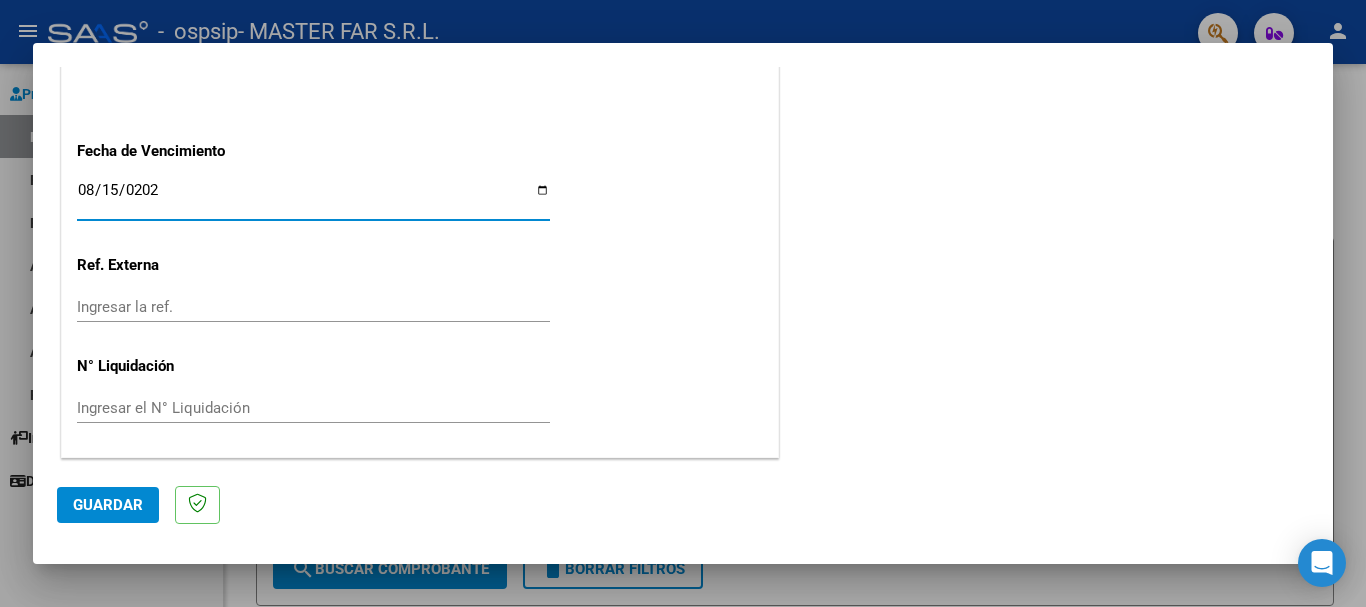 type on "2025-08-15" 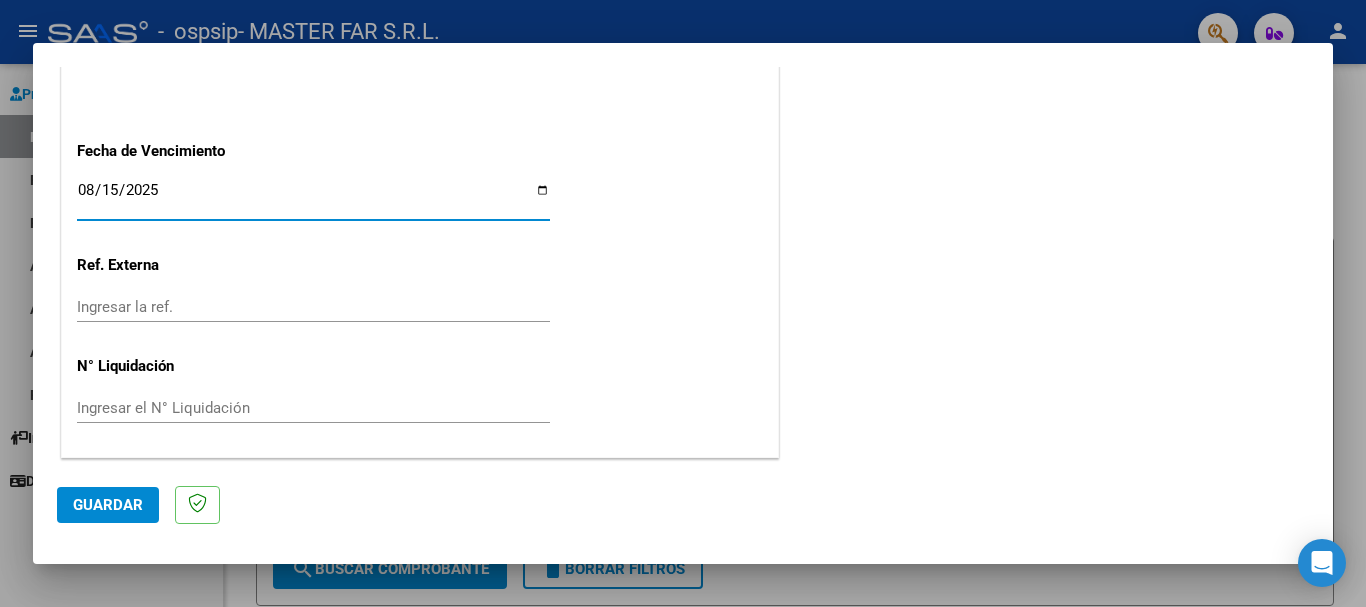 click on "Guardar" 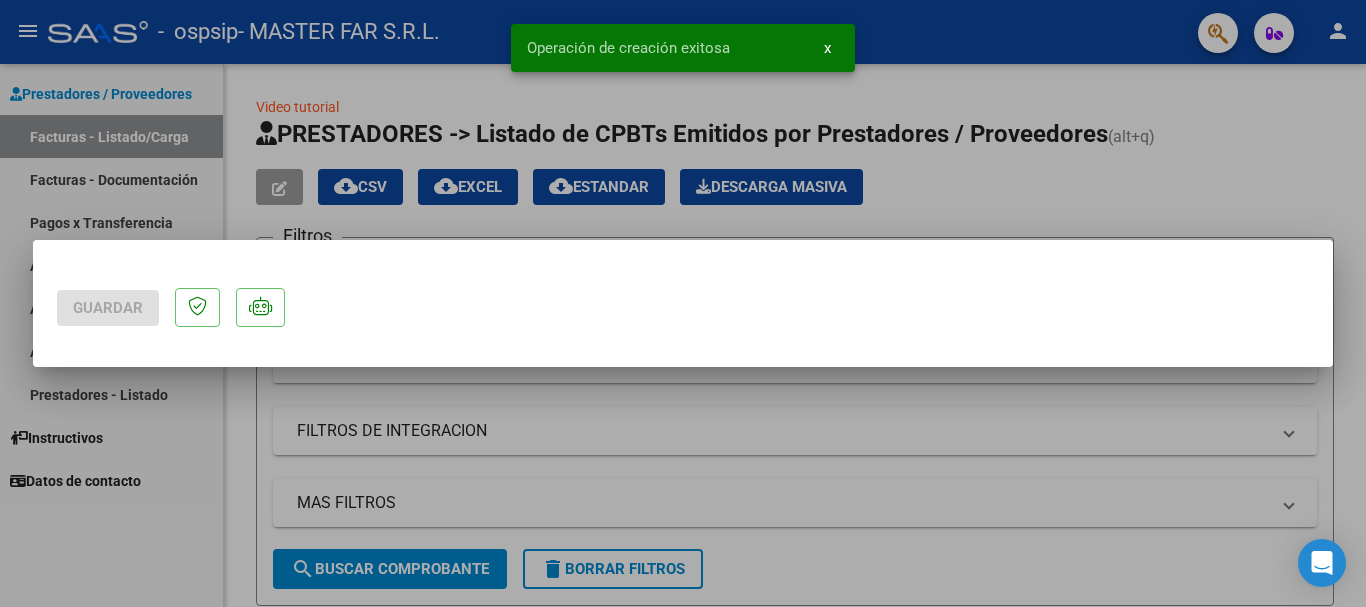 scroll, scrollTop: 0, scrollLeft: 0, axis: both 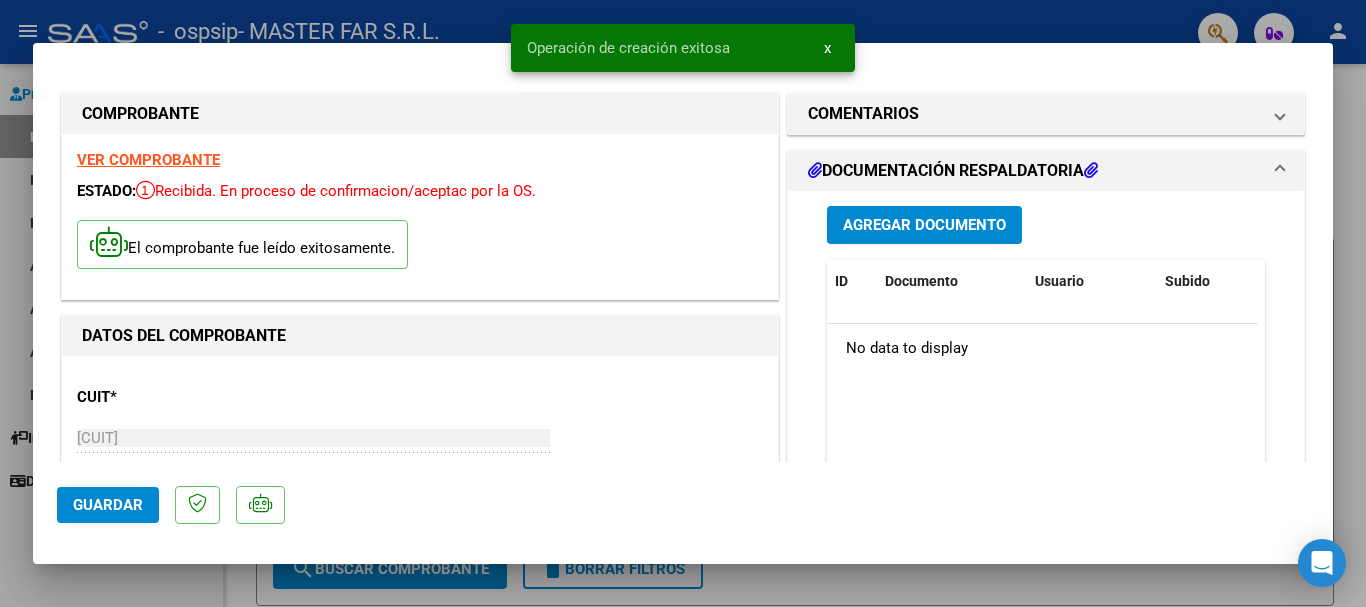 click on "Agregar Documento" at bounding box center (924, 226) 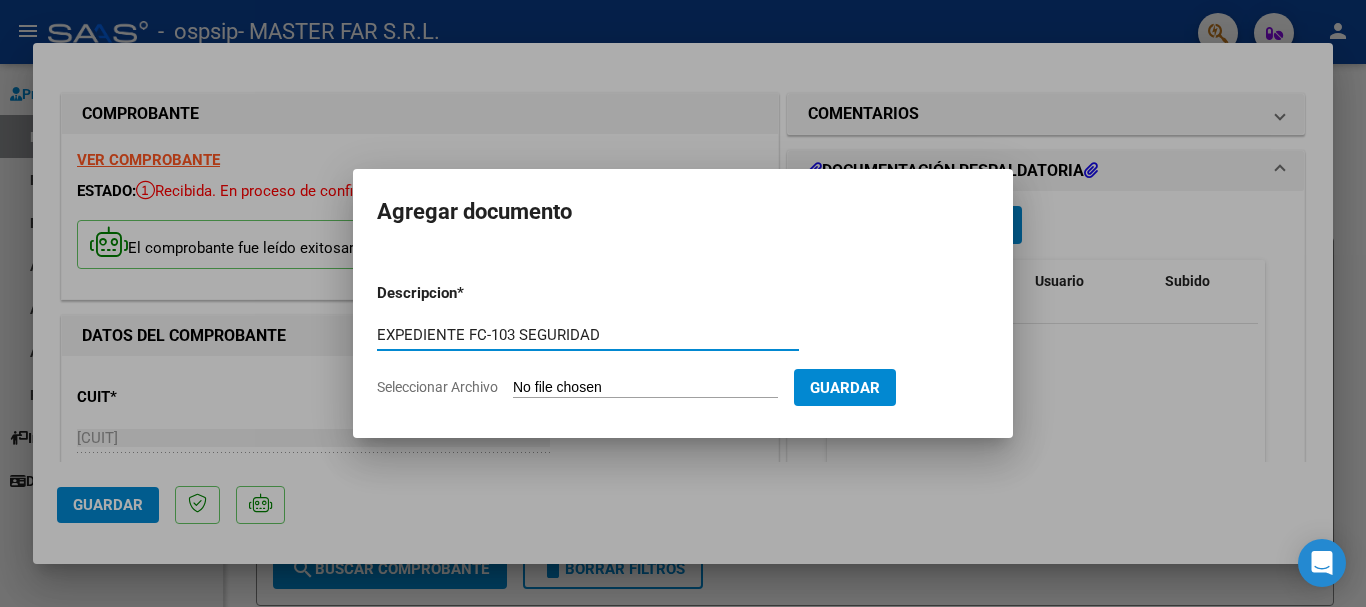 type on "EXPEDIENTE FC-103 SEGURIDAD" 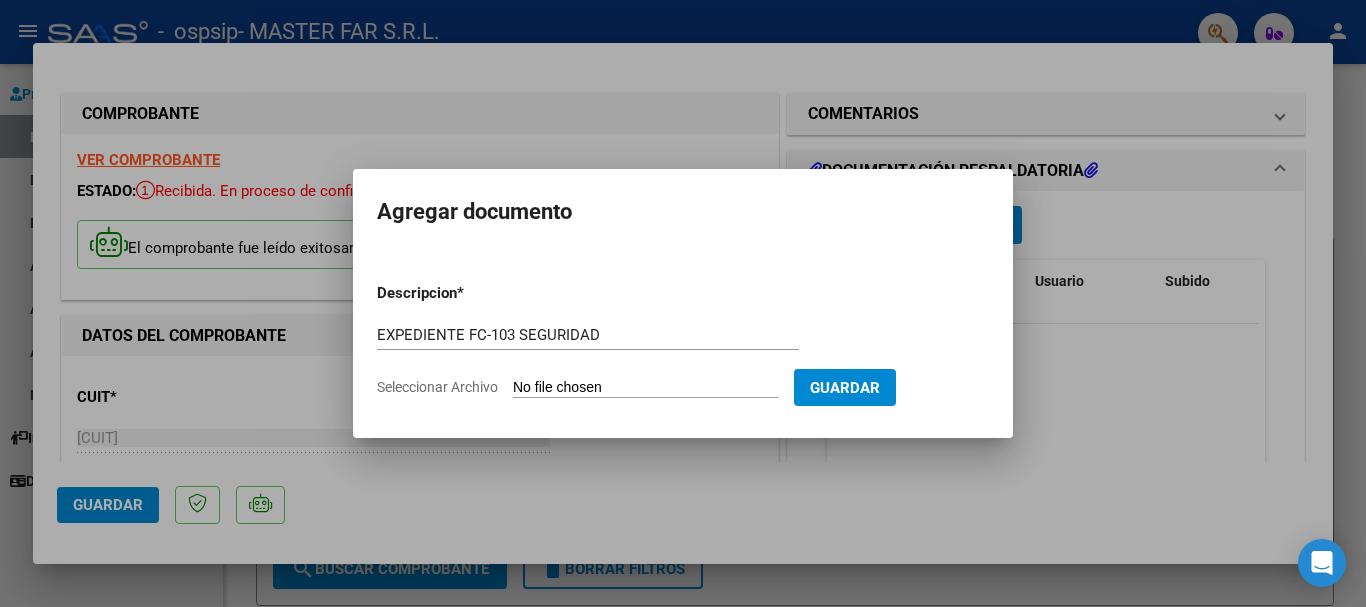 type on "C:\fakepath\FC_B_0004_00000103_SEGURIDAD.pdf" 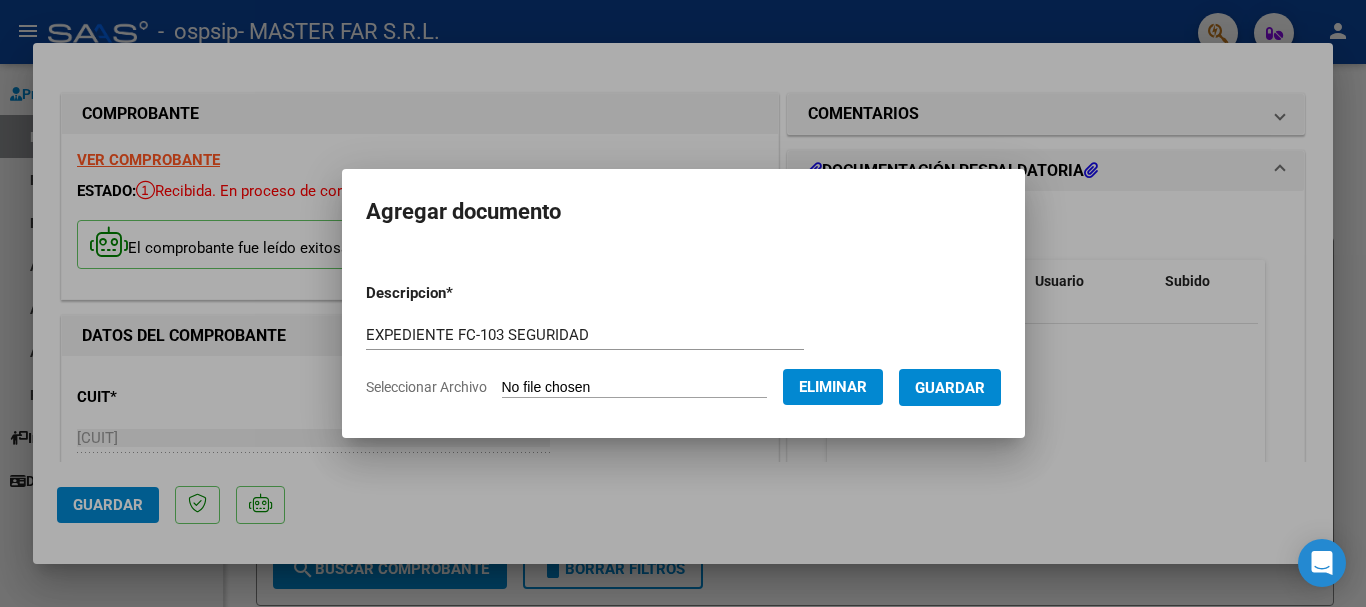 click on "Eliminar" 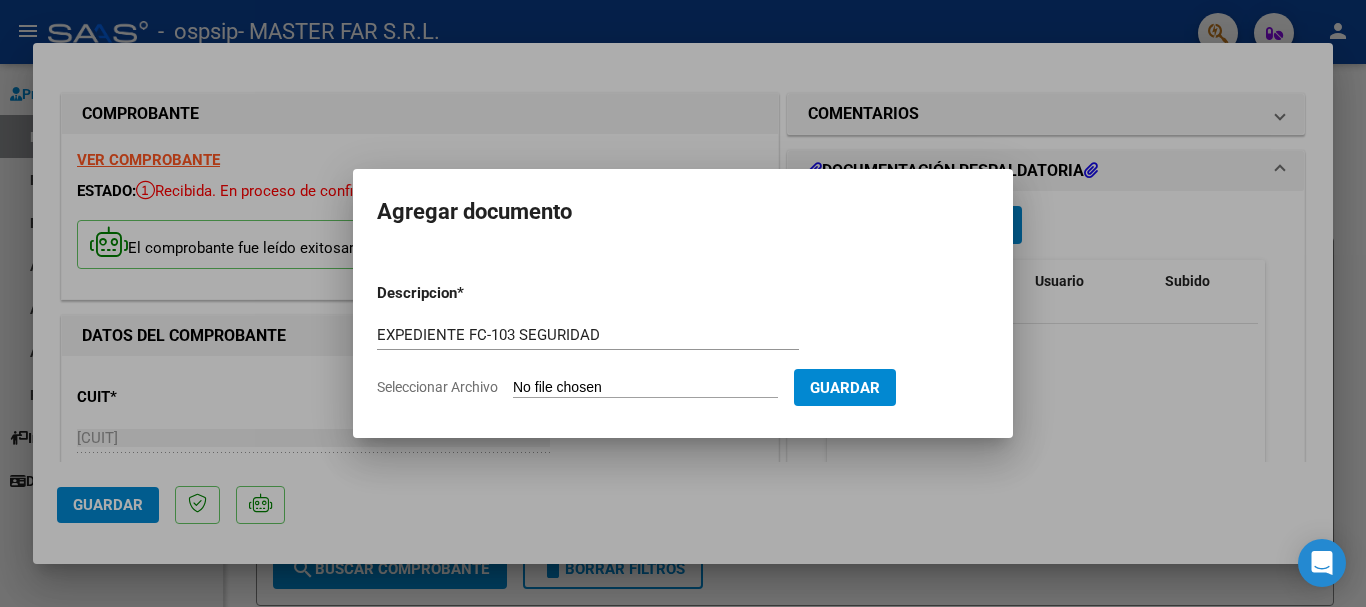 click on "Seleccionar Archivo" at bounding box center [645, 388] 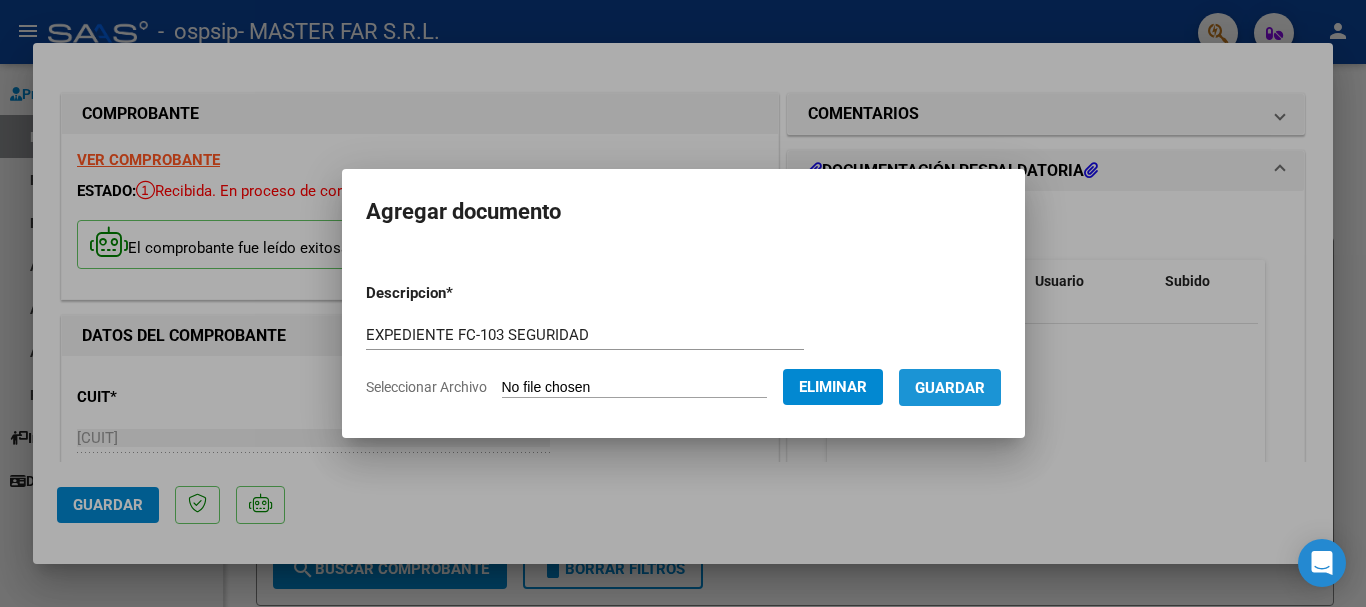 click on "Guardar" at bounding box center (950, 388) 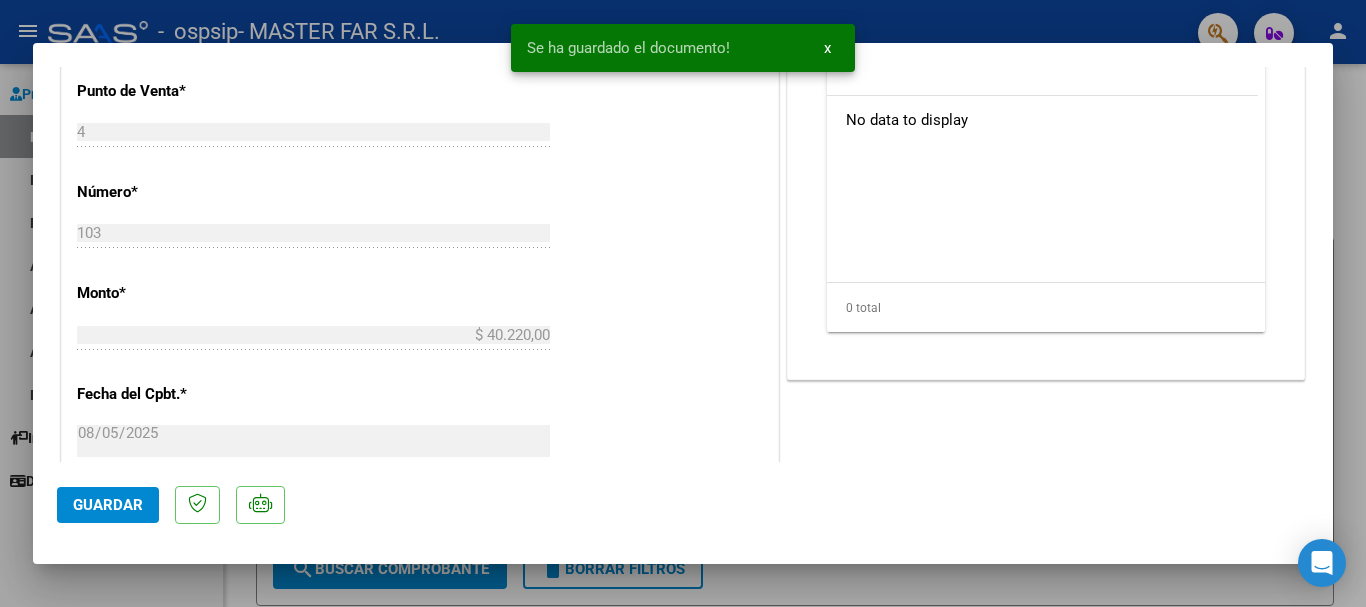 scroll, scrollTop: 500, scrollLeft: 0, axis: vertical 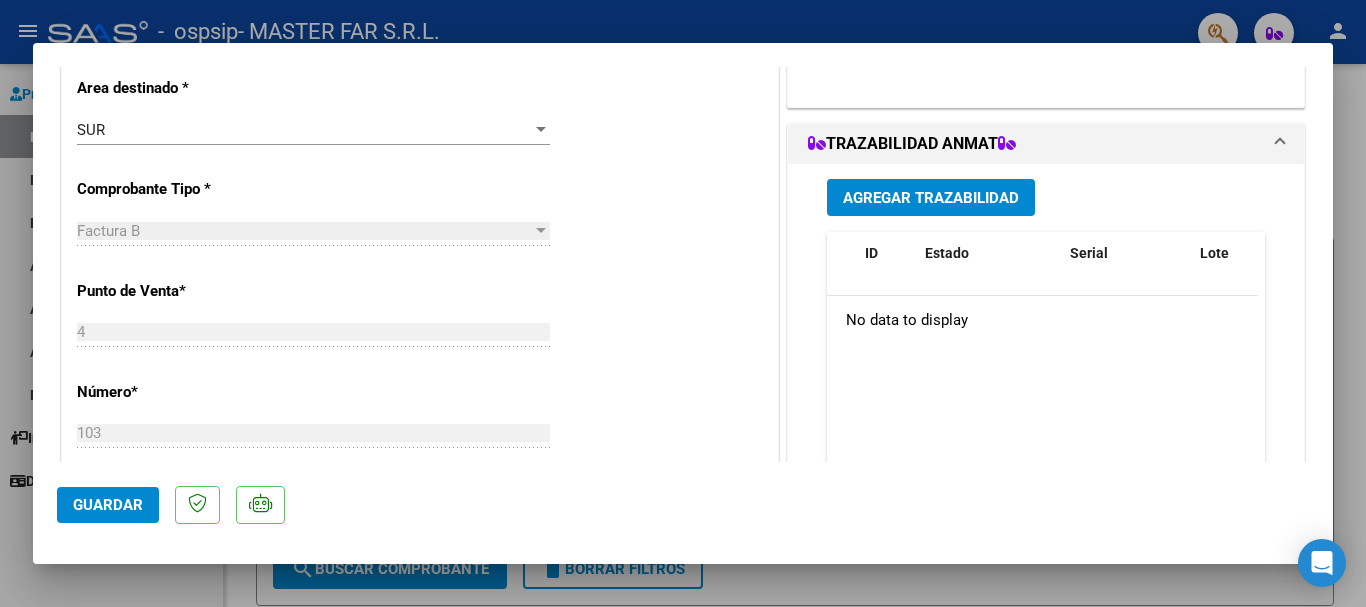 click on "Agregar Trazabilidad" at bounding box center (931, 198) 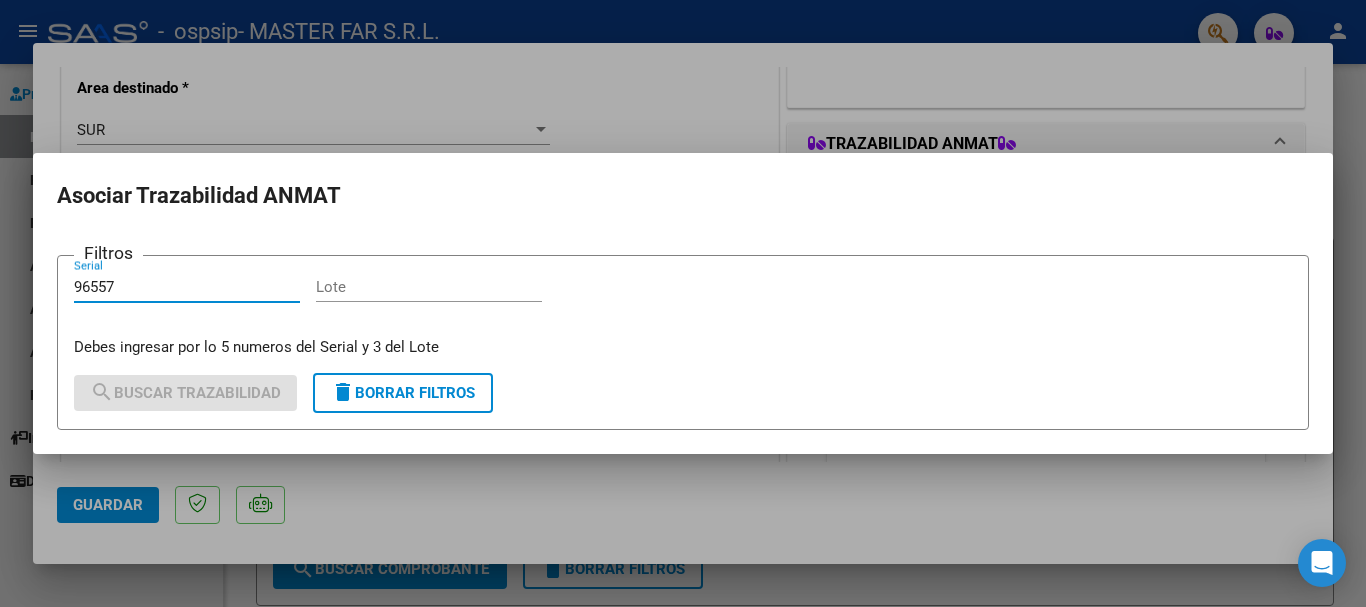 type on "96557" 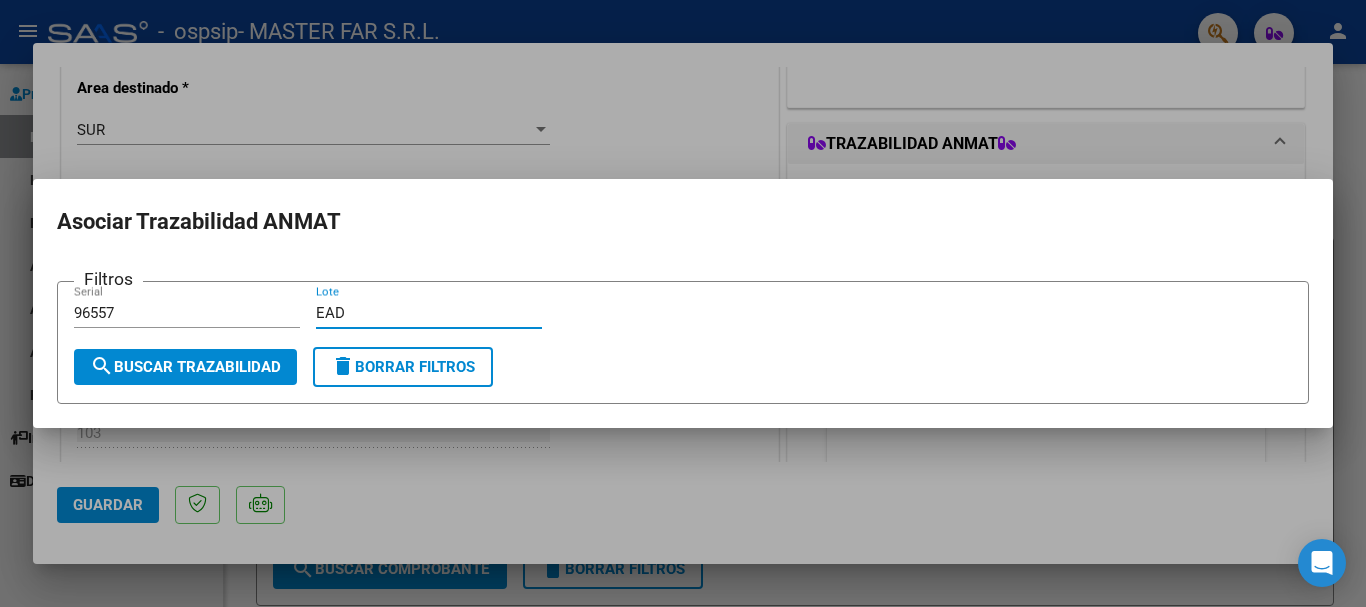 type on "EAD" 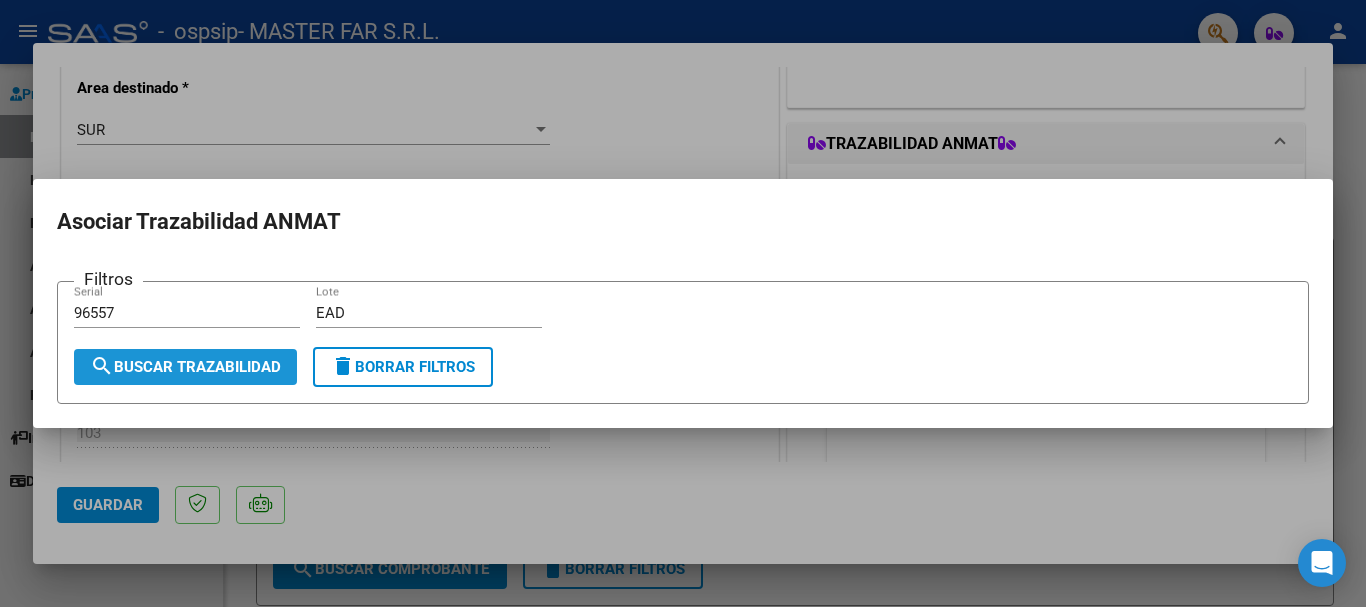 click on "search  Buscar Trazabilidad" at bounding box center [185, 367] 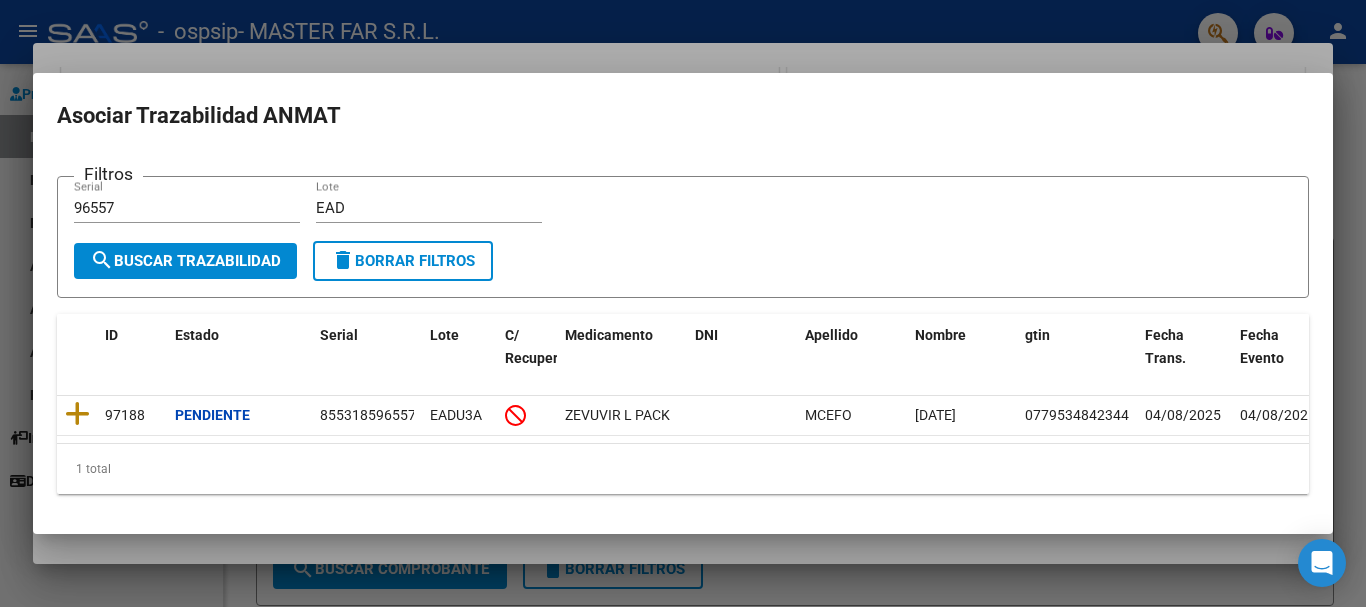 click at bounding box center (683, 303) 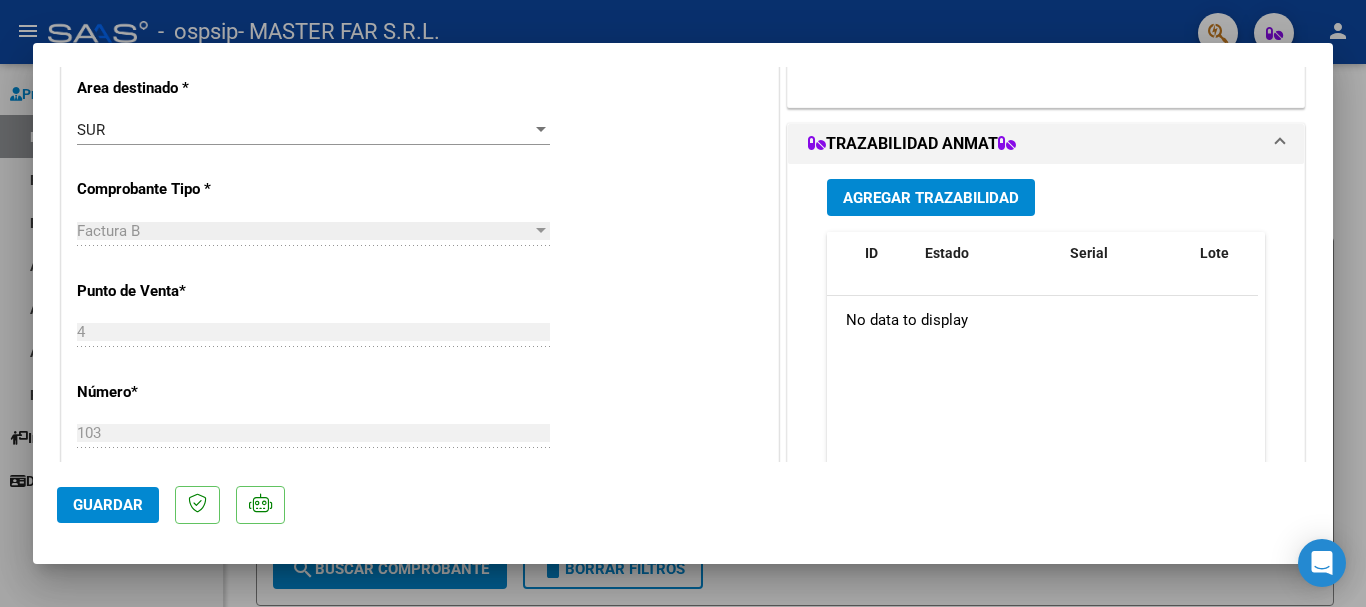 click at bounding box center [683, 303] 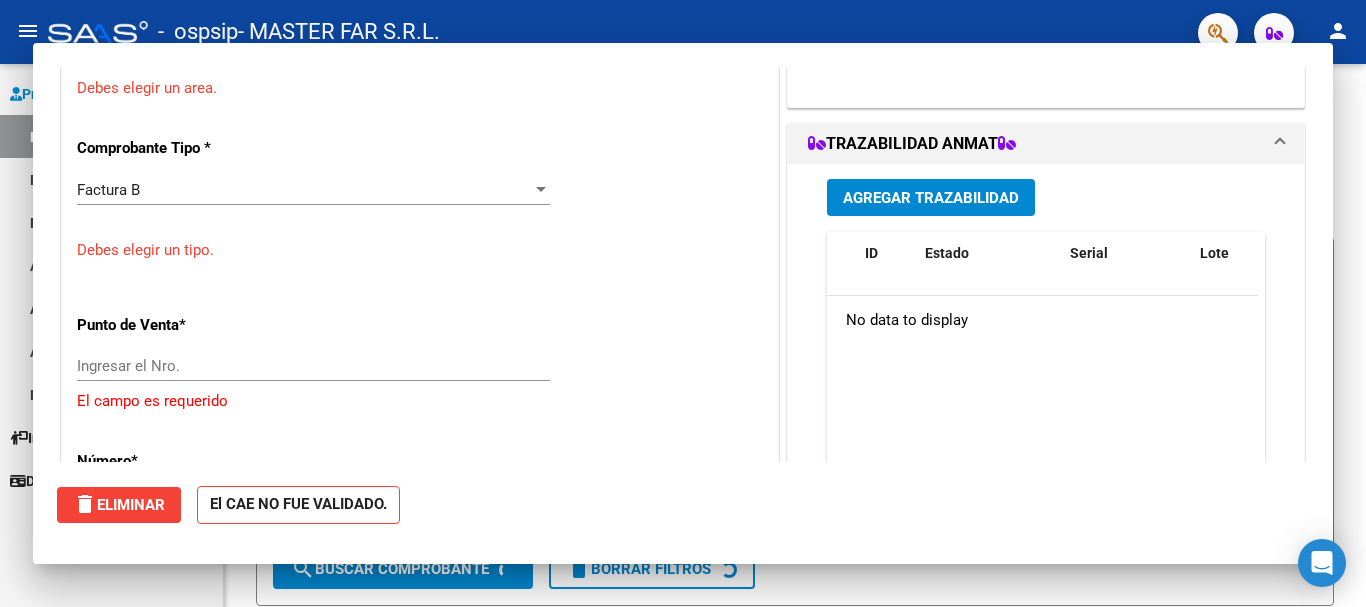 scroll, scrollTop: 439, scrollLeft: 0, axis: vertical 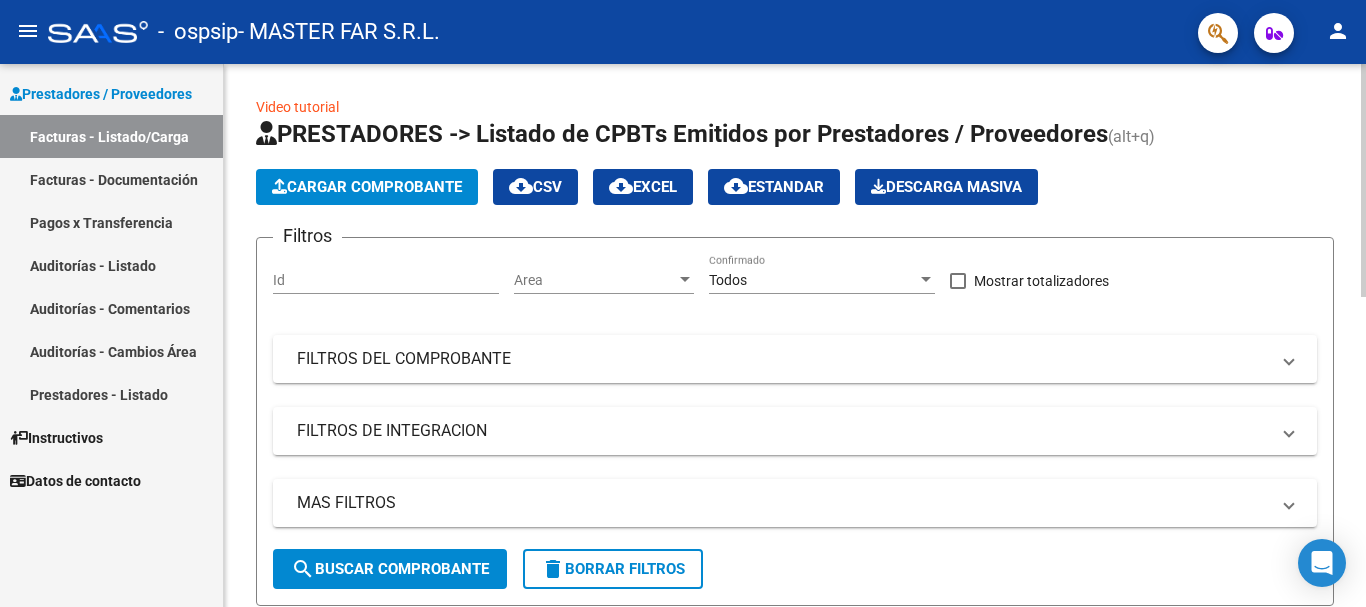 click on "search  Buscar Comprobante" 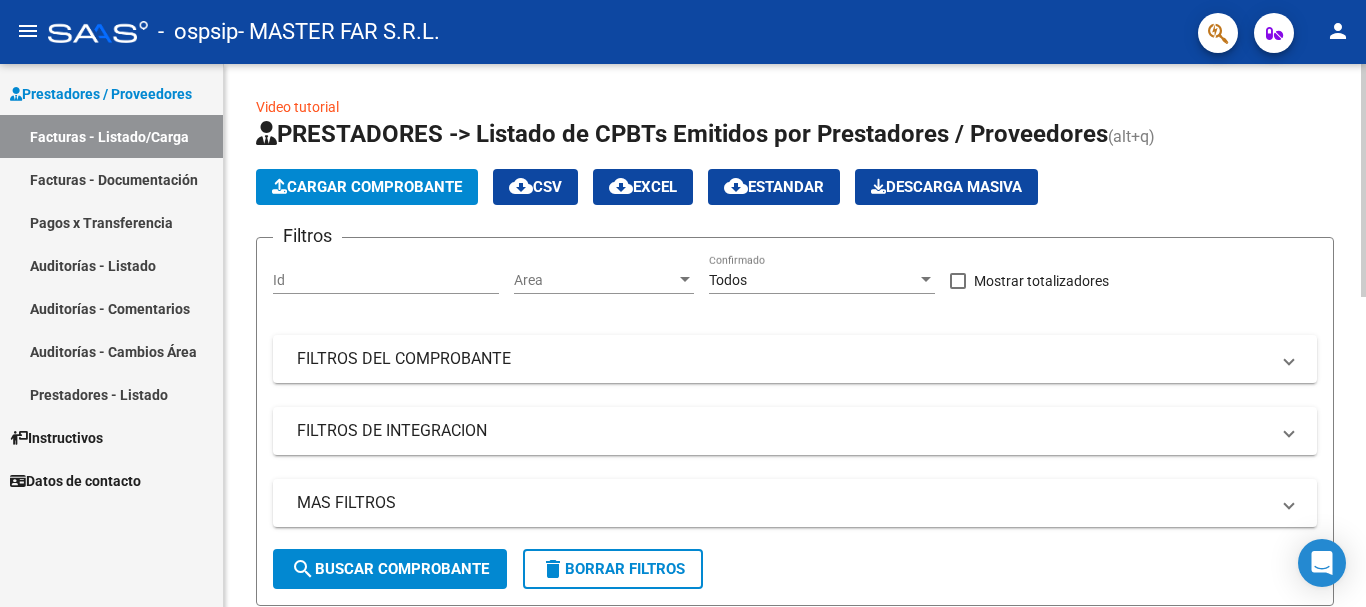 scroll, scrollTop: 500, scrollLeft: 0, axis: vertical 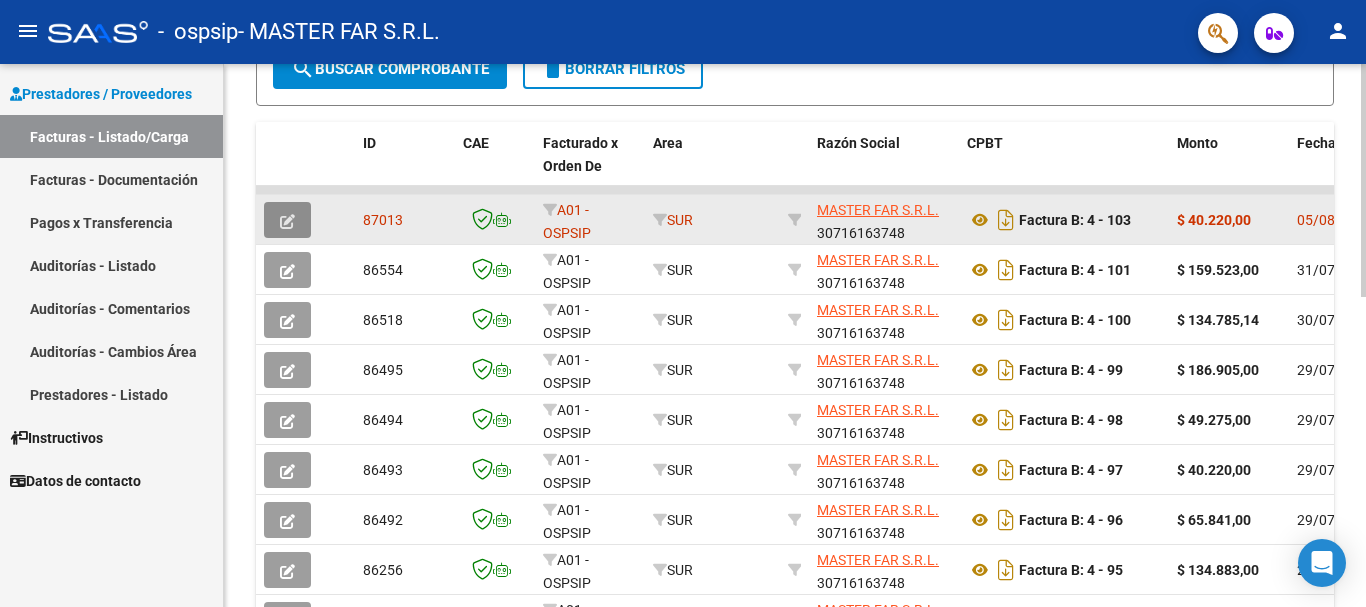 click 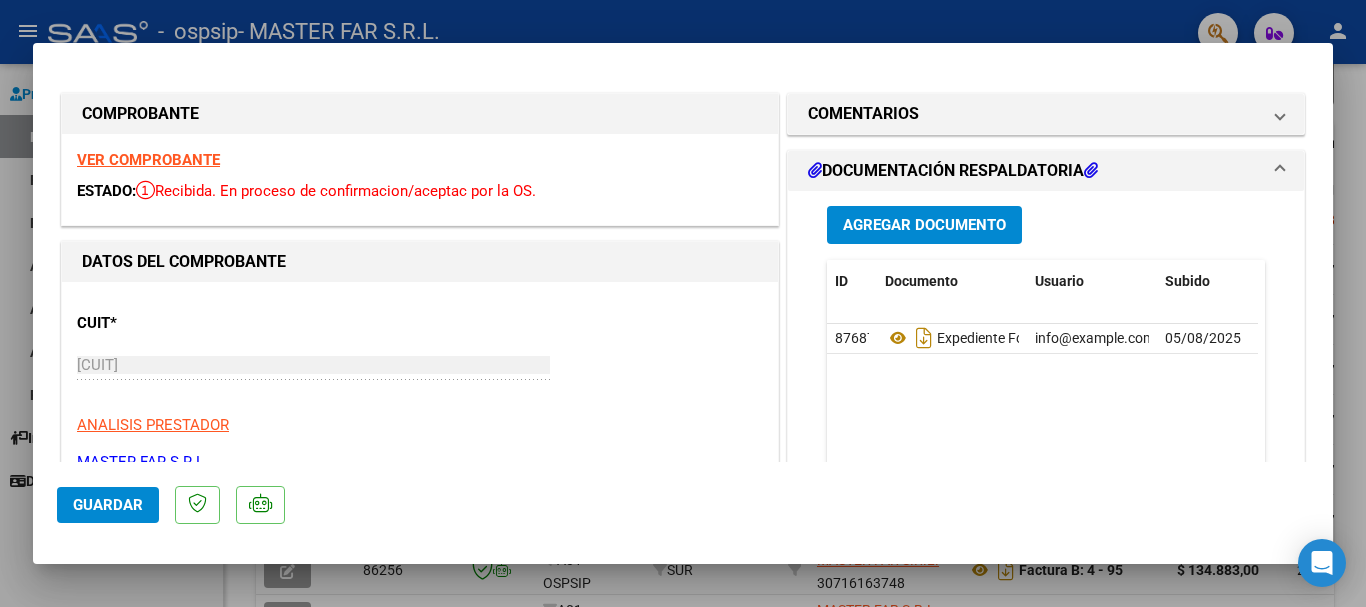 click on "Guardar" 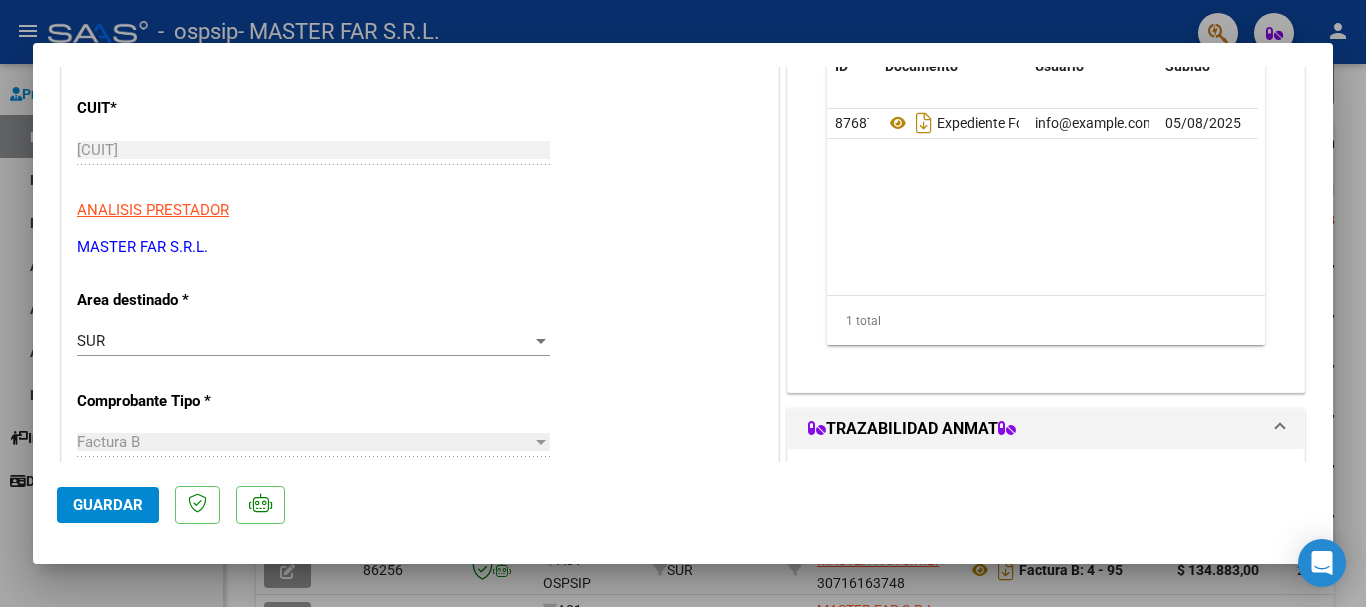 scroll, scrollTop: 29, scrollLeft: 0, axis: vertical 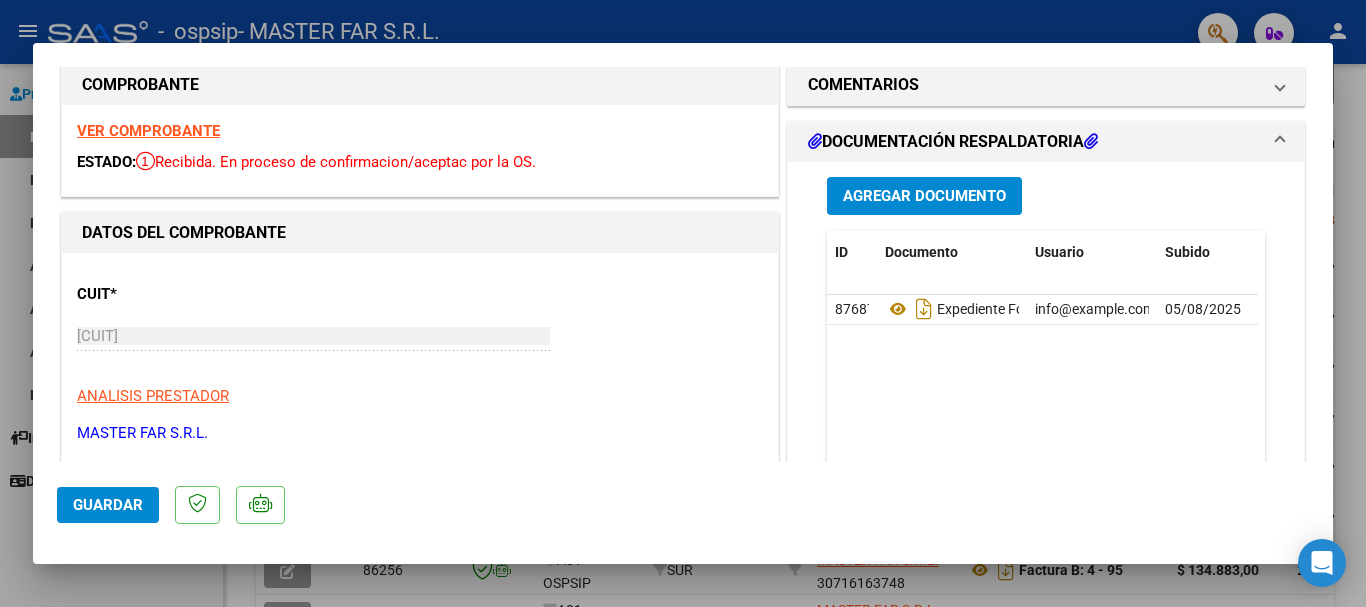 click at bounding box center (683, 303) 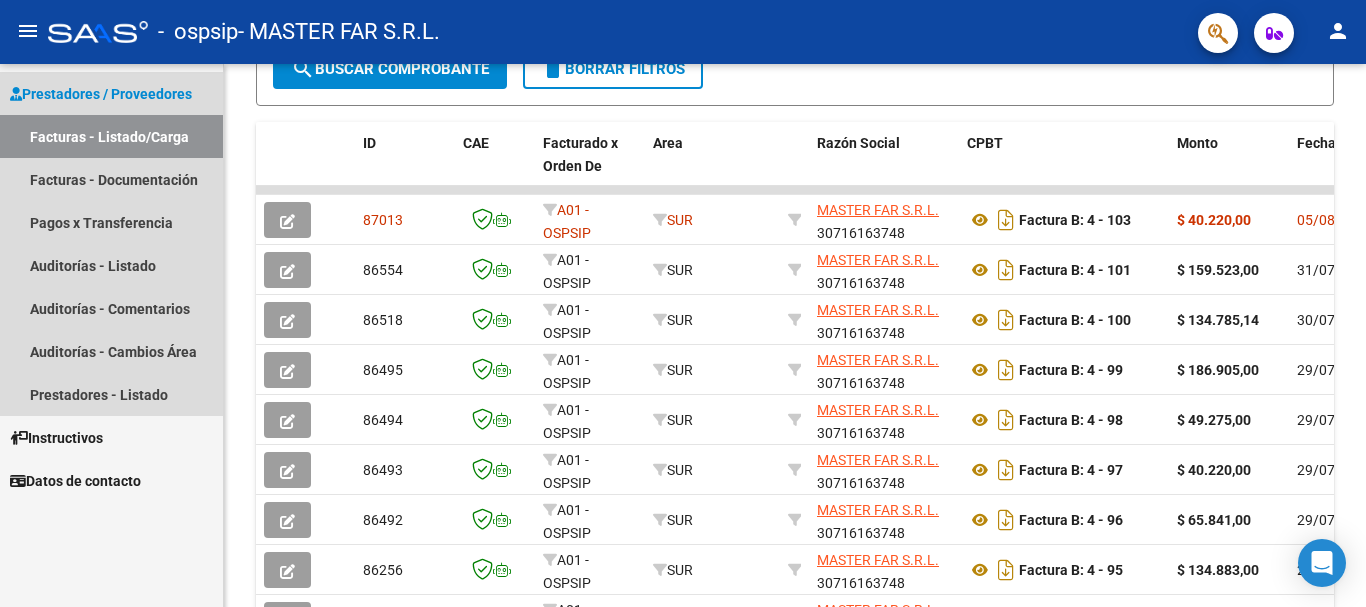 click on "Facturas - Listado/Carga" at bounding box center (111, 136) 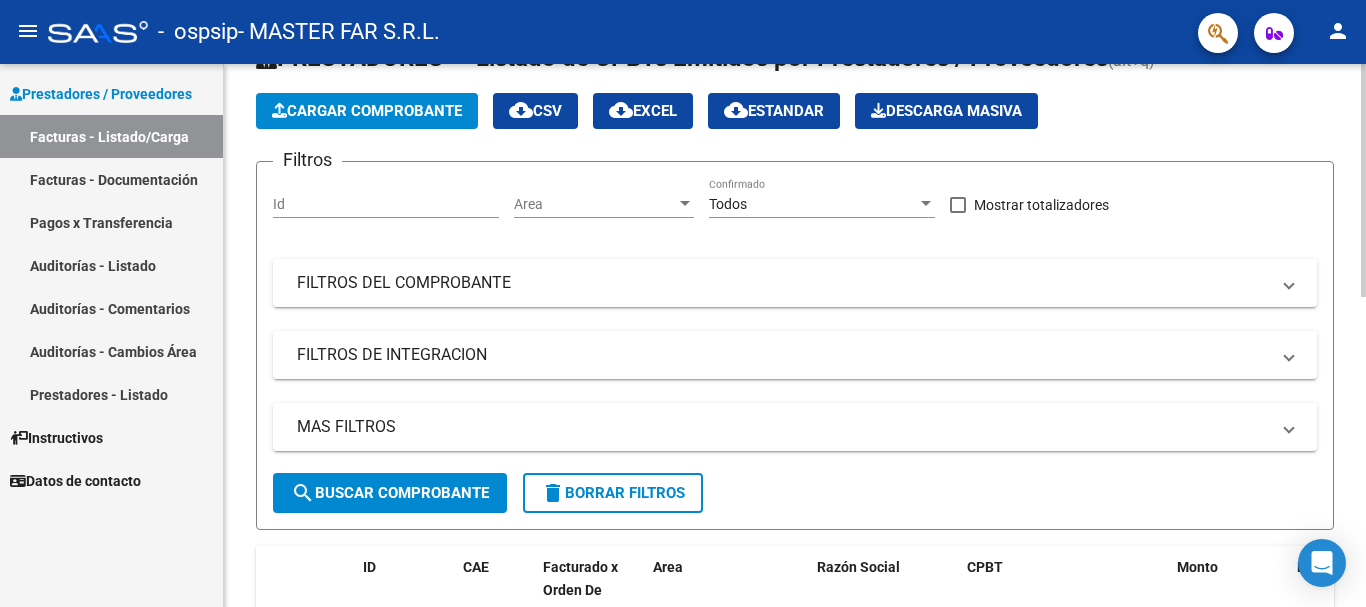 scroll, scrollTop: 0, scrollLeft: 0, axis: both 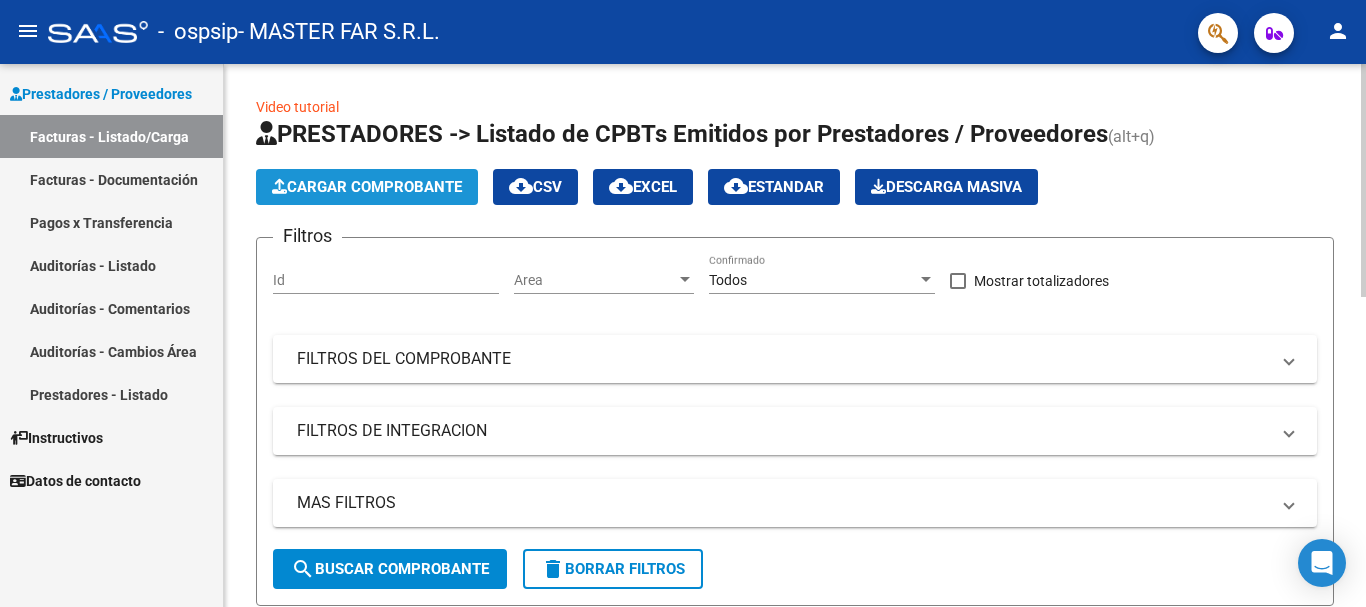 click on "Cargar Comprobante" 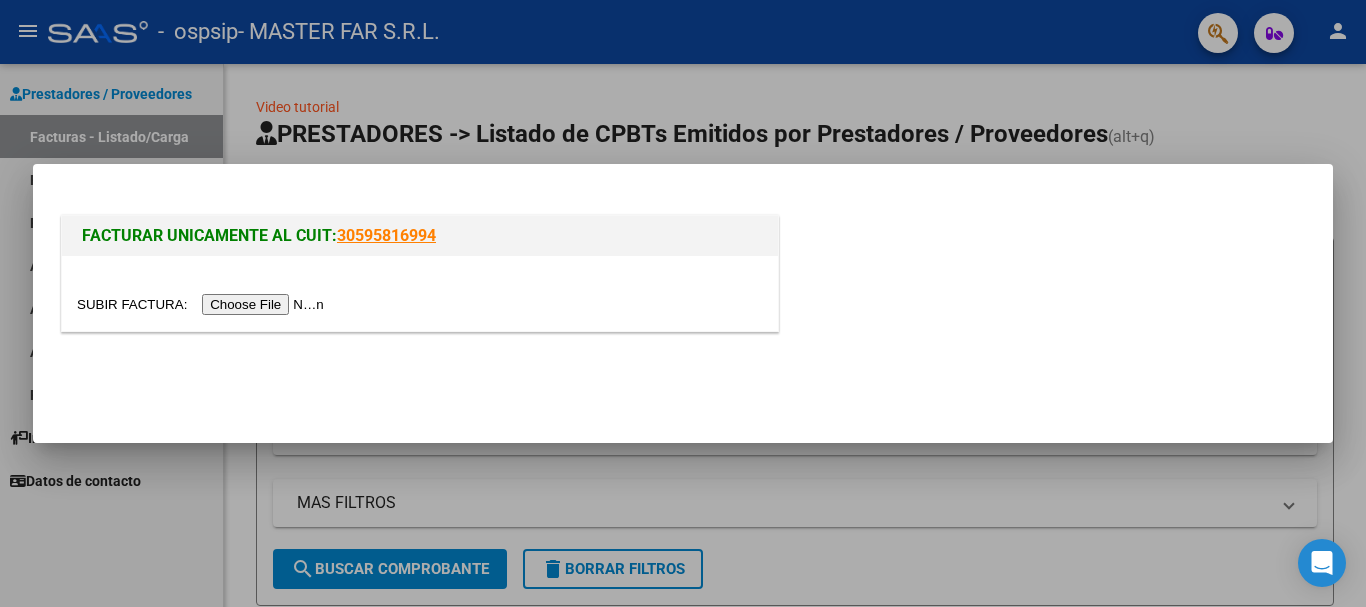 click at bounding box center (420, 293) 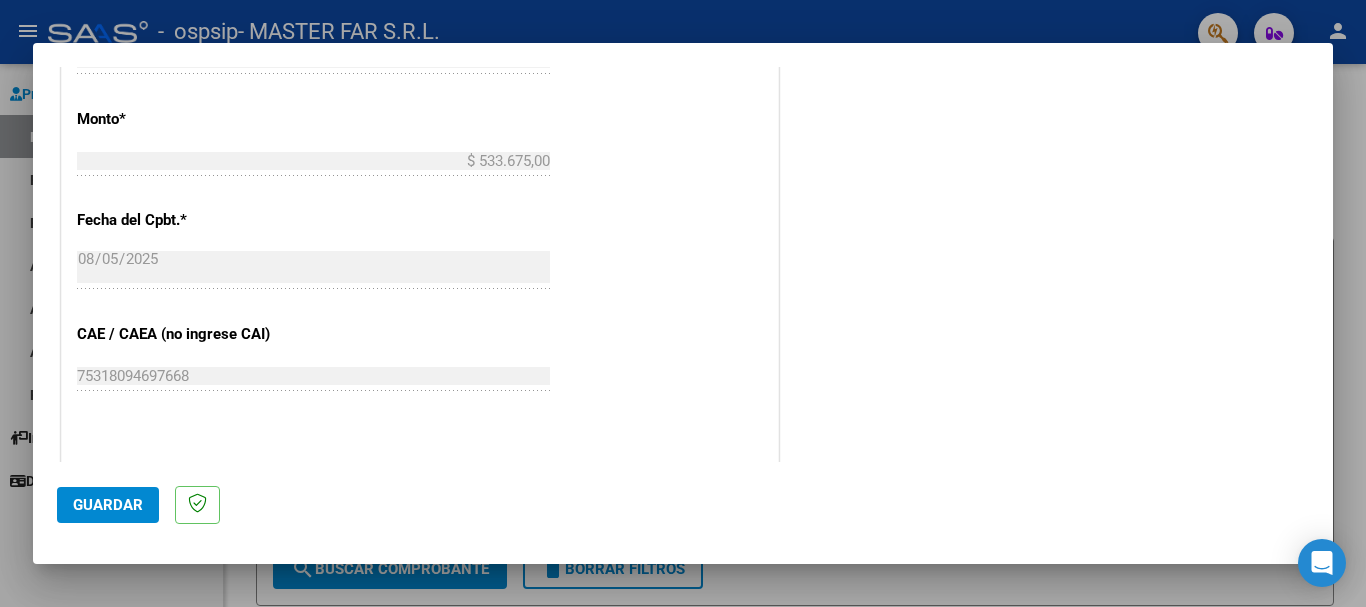 scroll, scrollTop: 900, scrollLeft: 0, axis: vertical 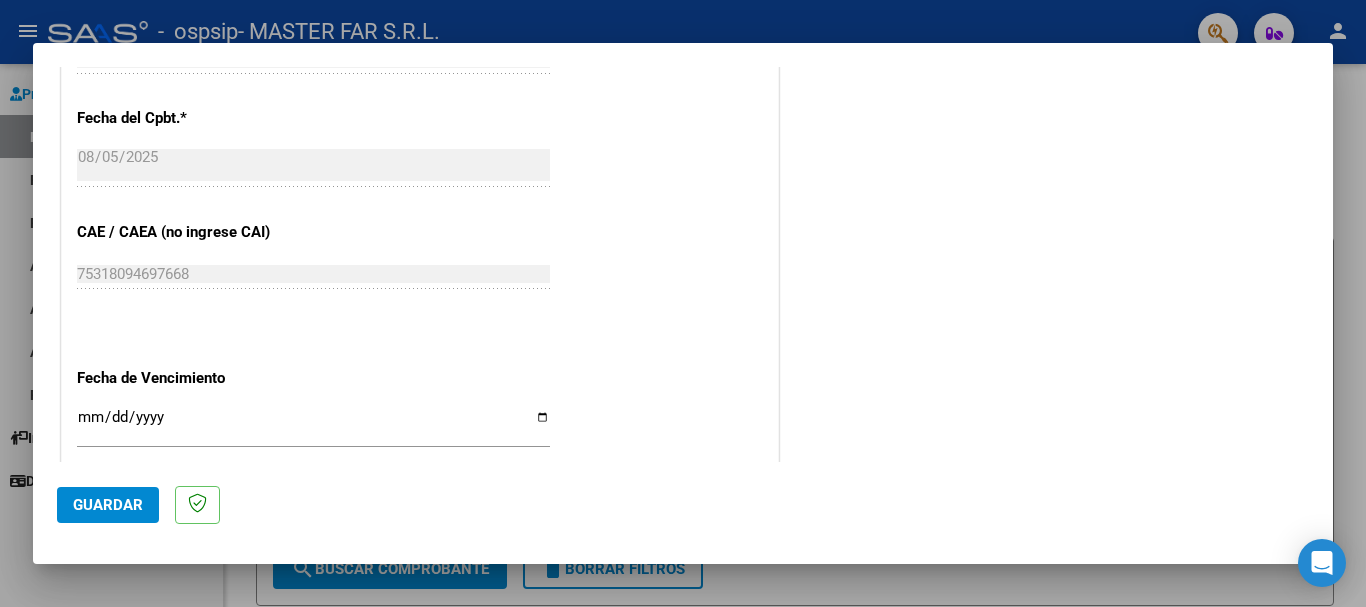 click on "Ingresar la fecha" at bounding box center [313, 425] 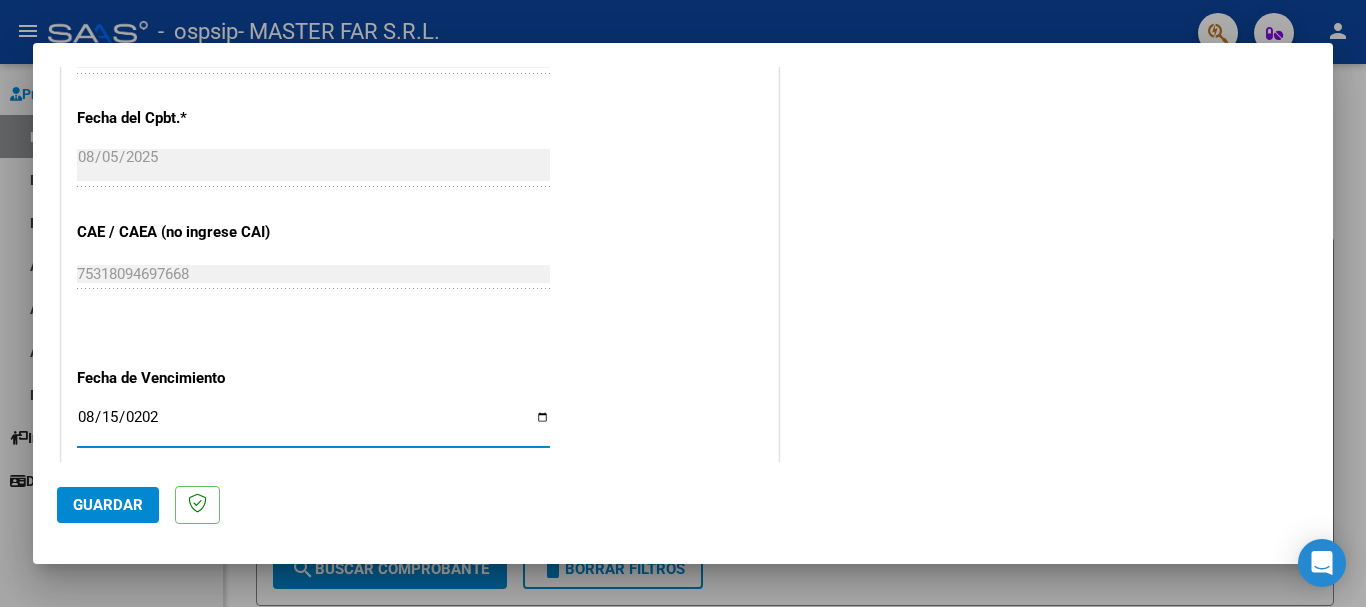type on "2025-08-15" 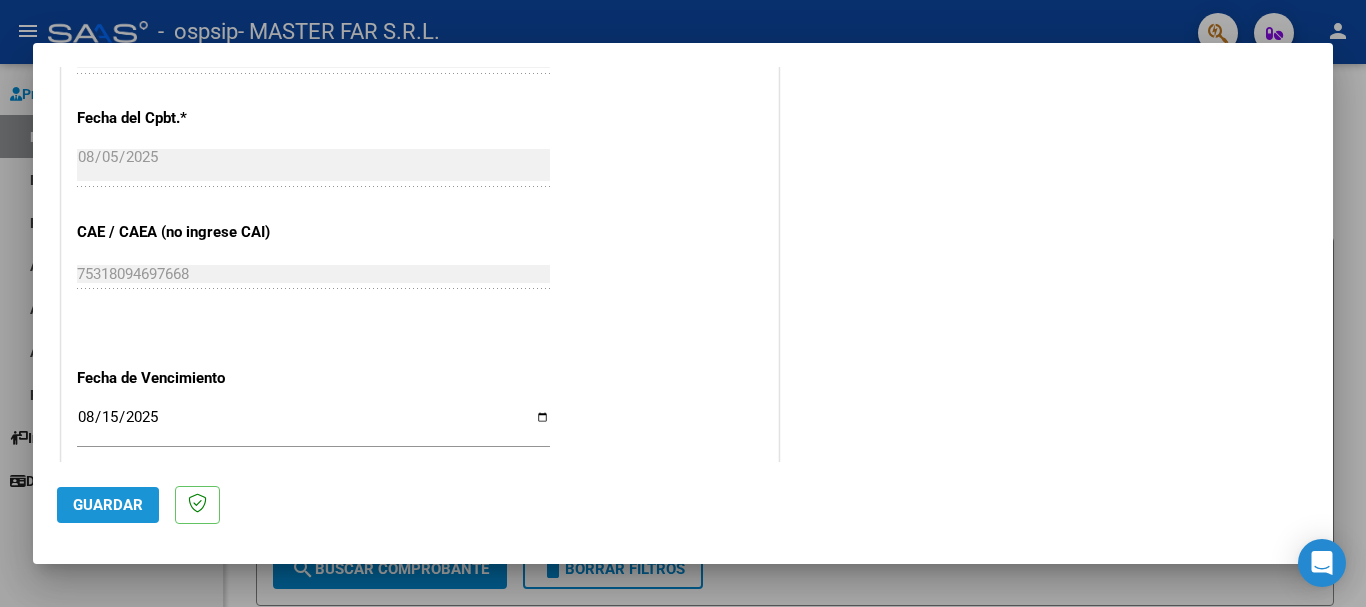 click on "Guardar" 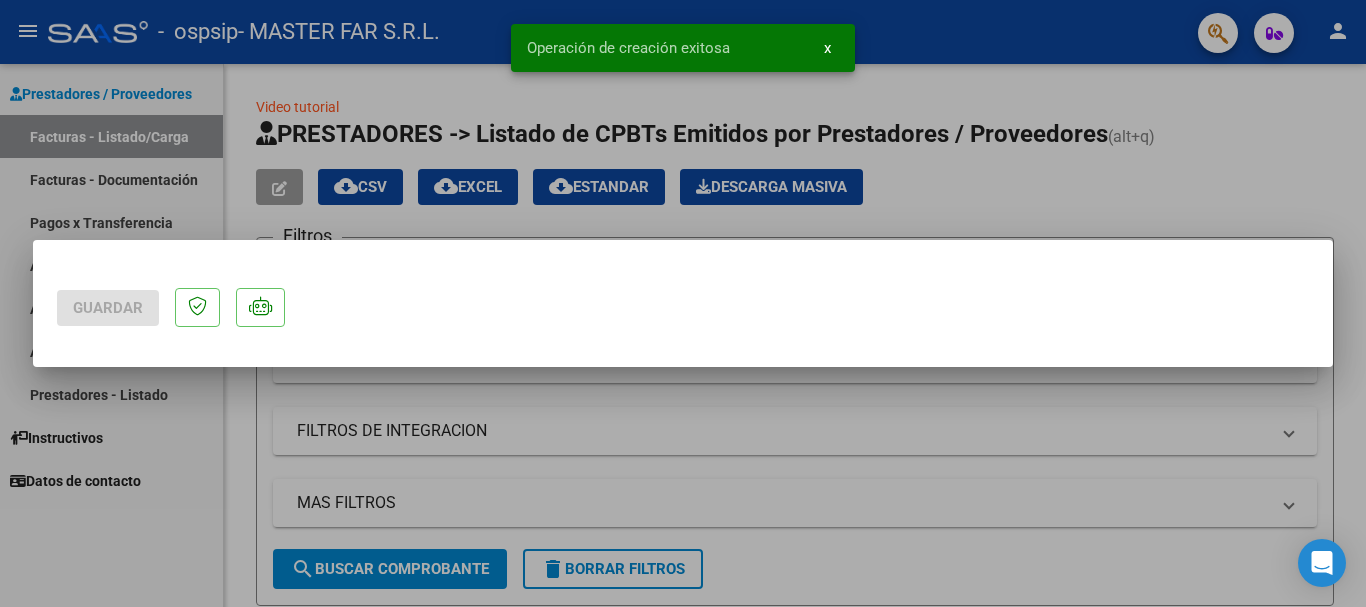 scroll, scrollTop: 0, scrollLeft: 0, axis: both 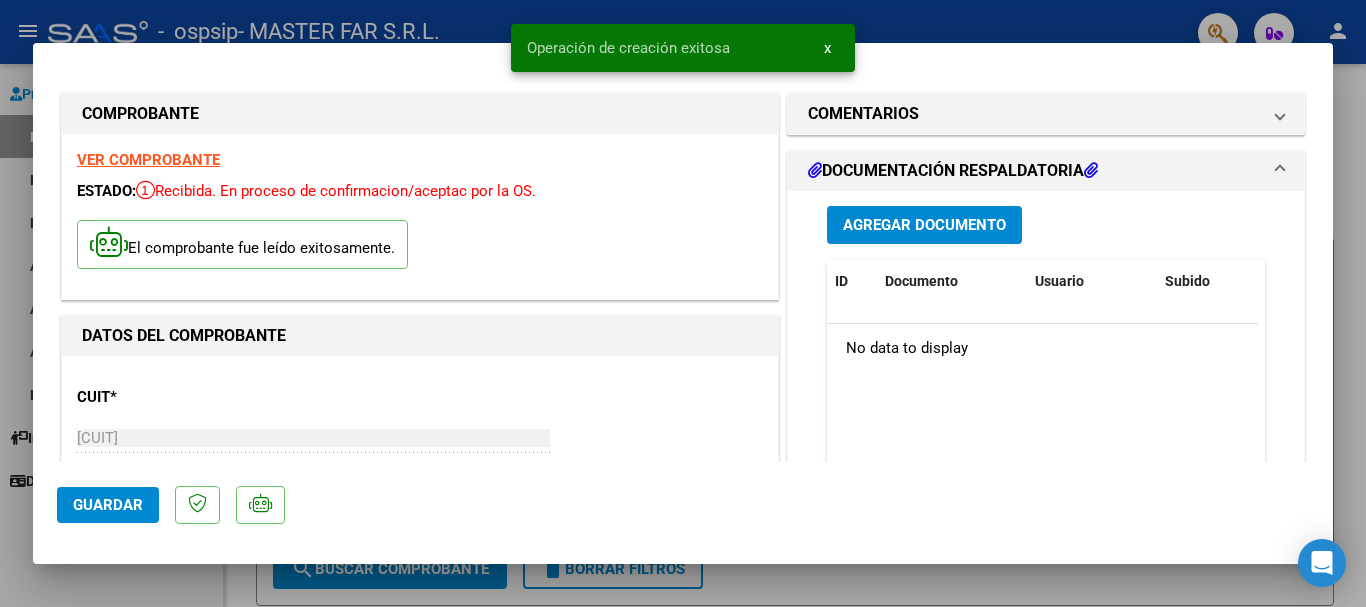 click on "Agregar Documento" at bounding box center [924, 224] 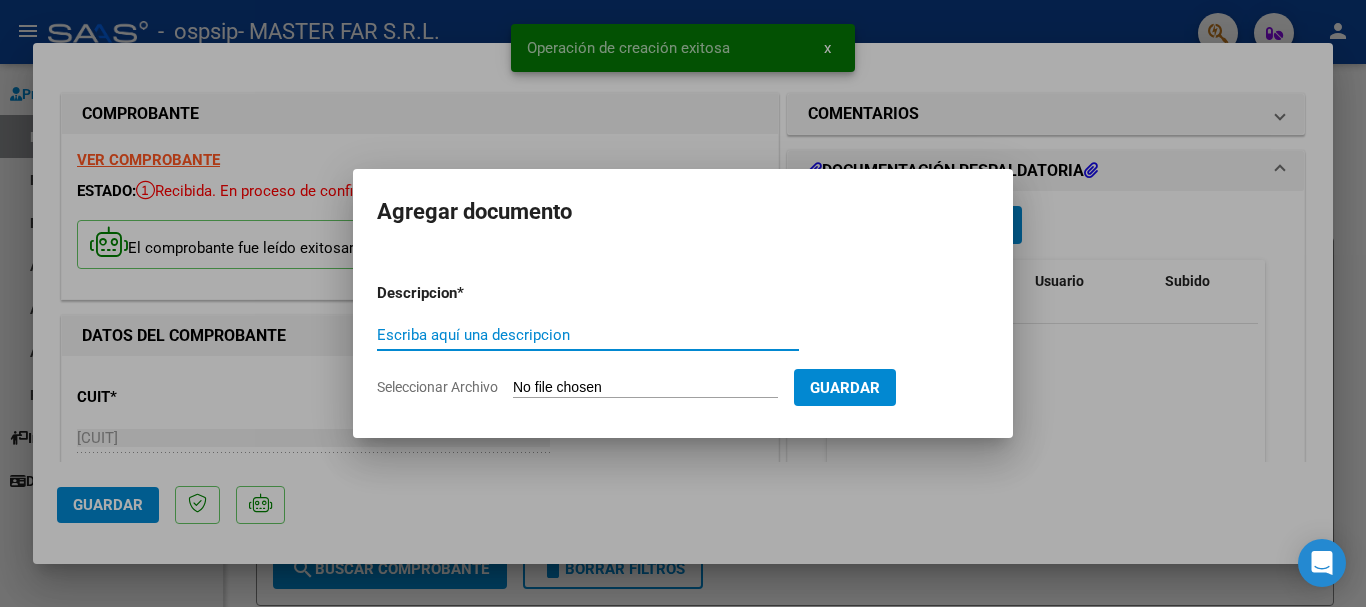 click on "Escriba aquí una descripcion" at bounding box center (588, 335) 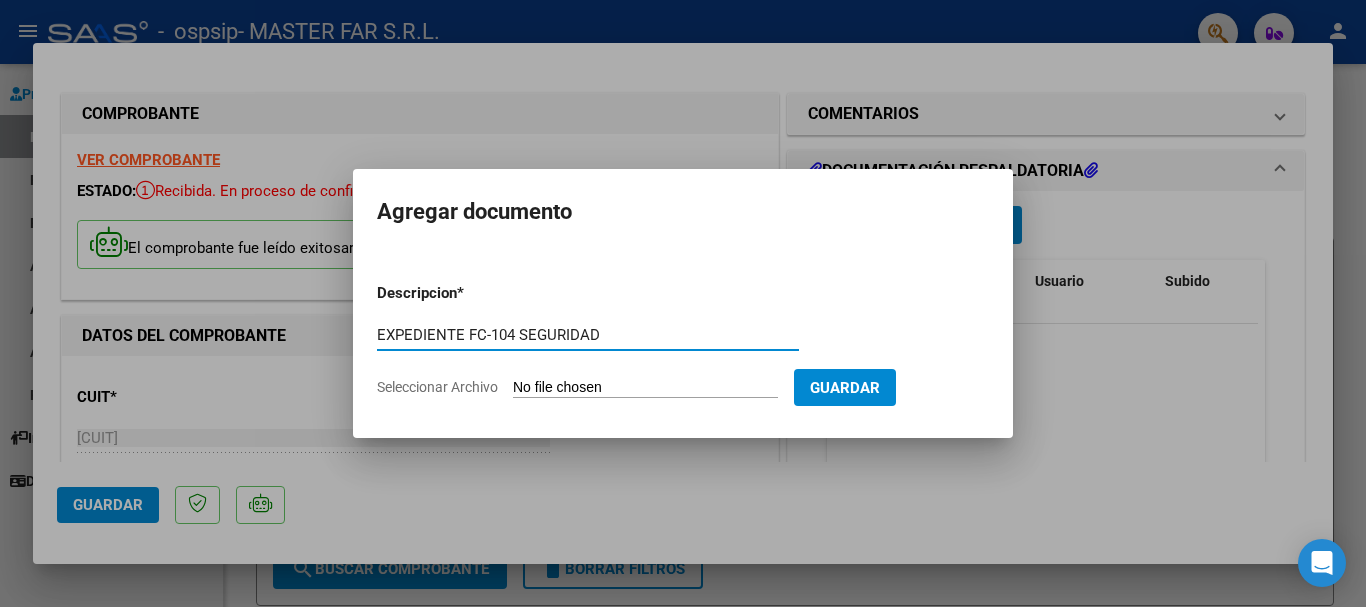 type on "EXPEDIENTE FC-104 SEGURIDAD" 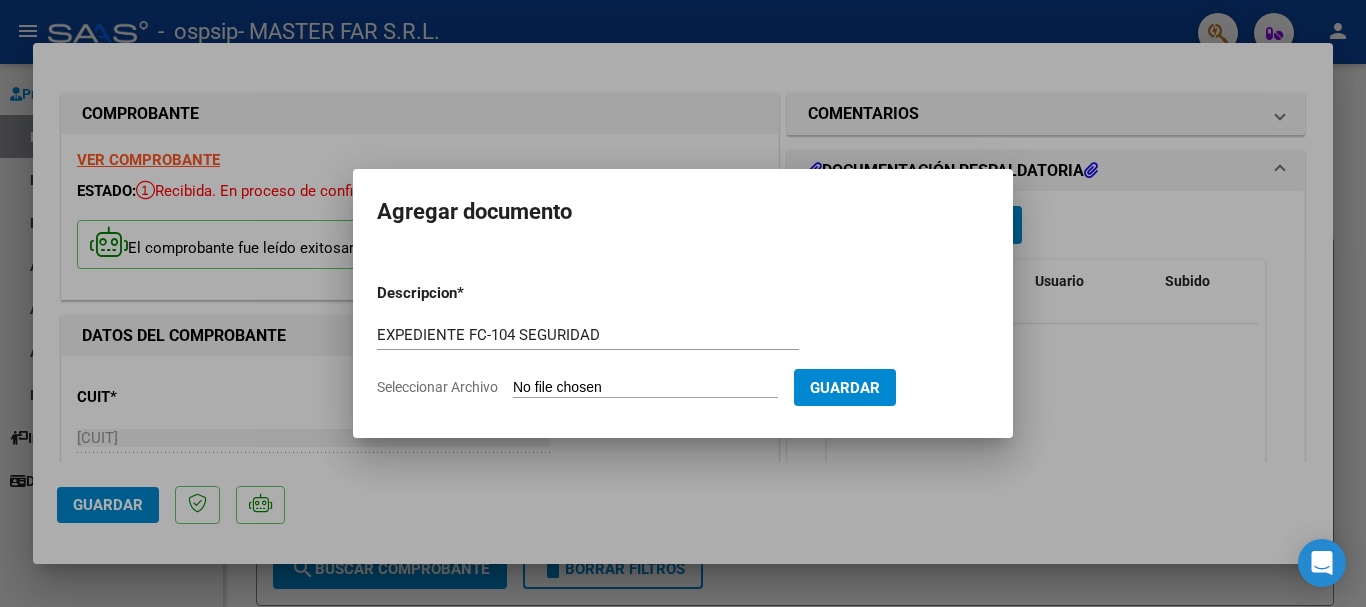 click on "Descripcion  *   EXPEDIENTE FC-104 SEGURIDAD Escriba aquí una descripcion  Seleccionar Archivo Guardar" at bounding box center (683, 340) 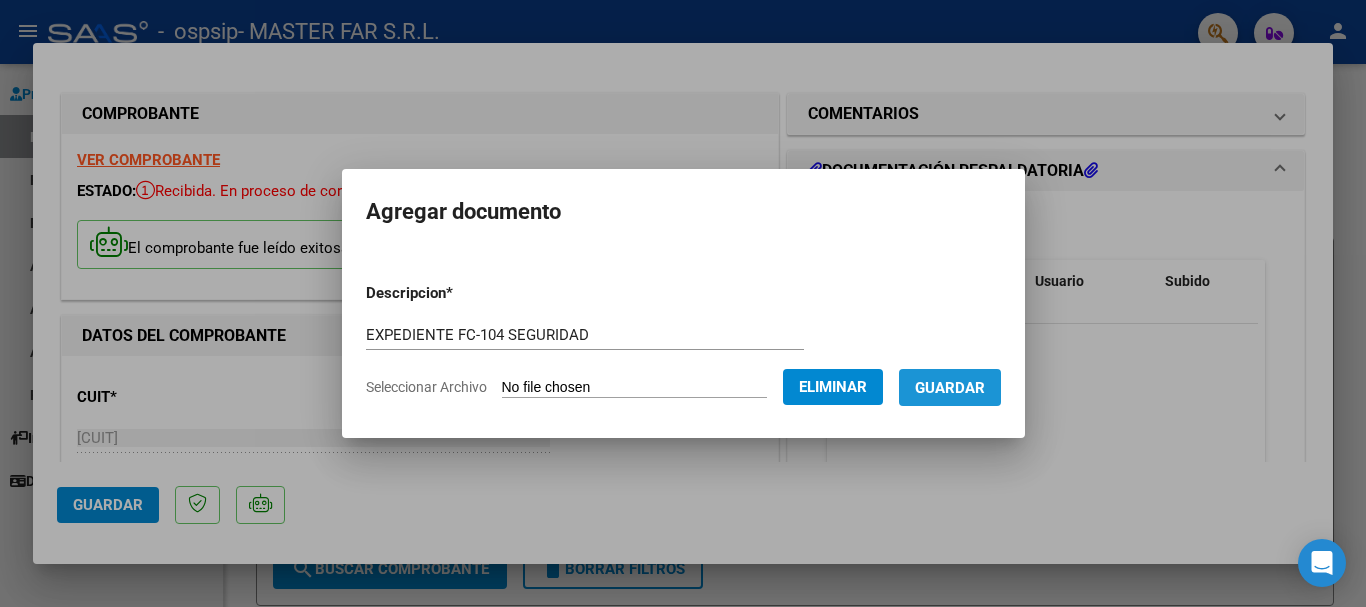 click on "Guardar" at bounding box center (950, 388) 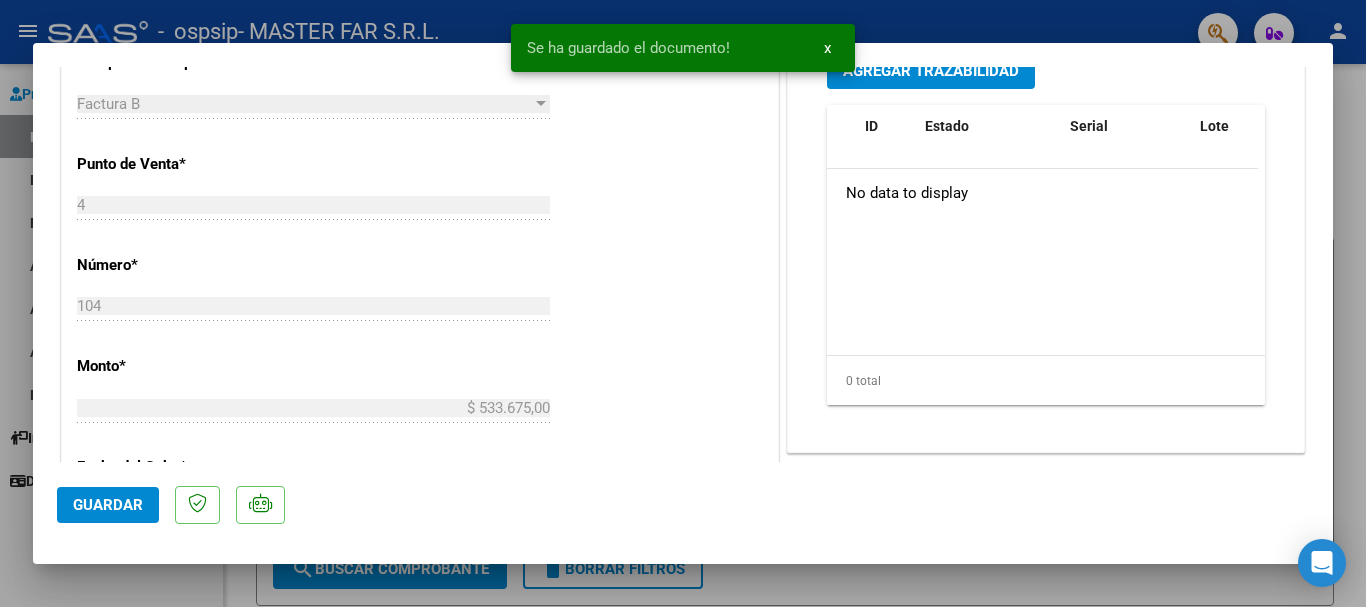 scroll, scrollTop: 500, scrollLeft: 0, axis: vertical 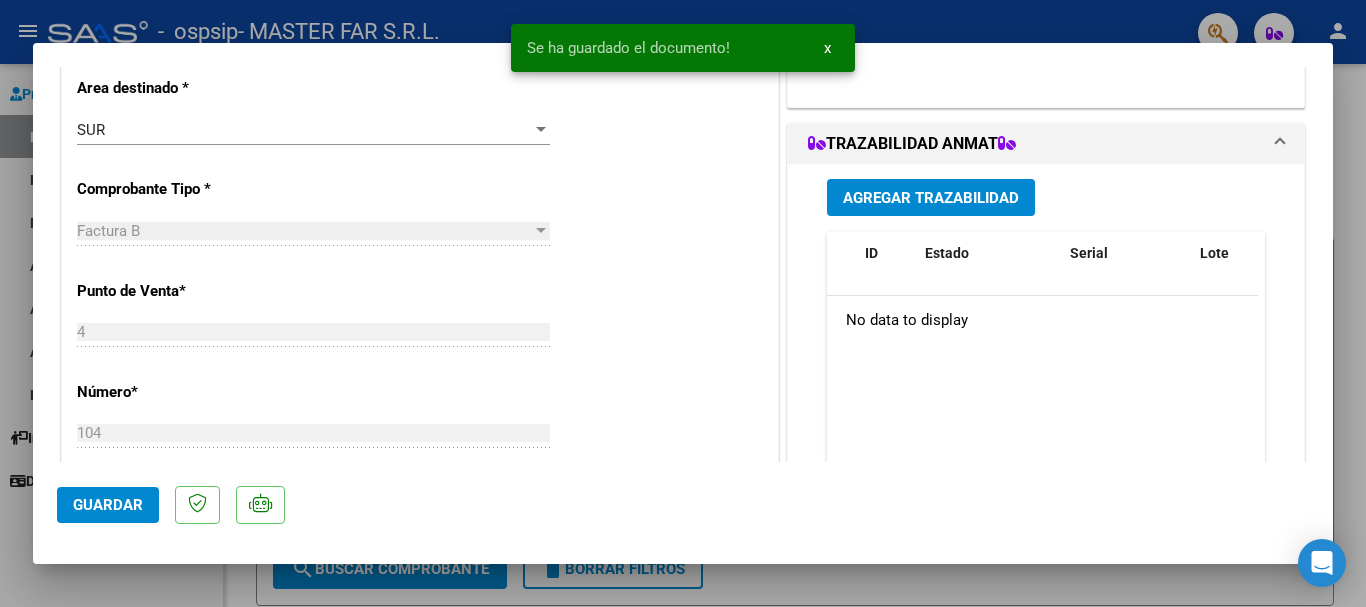 click on "Agregar Trazabilidad" at bounding box center (931, 197) 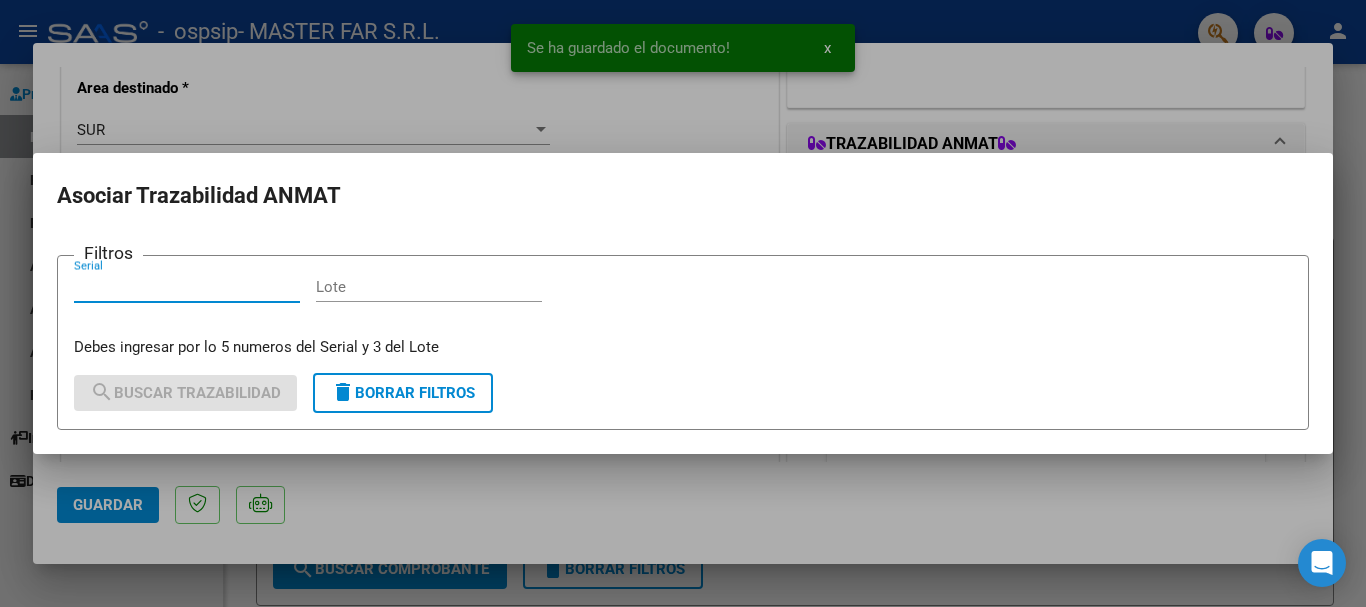 click on "Serial" at bounding box center (187, 296) 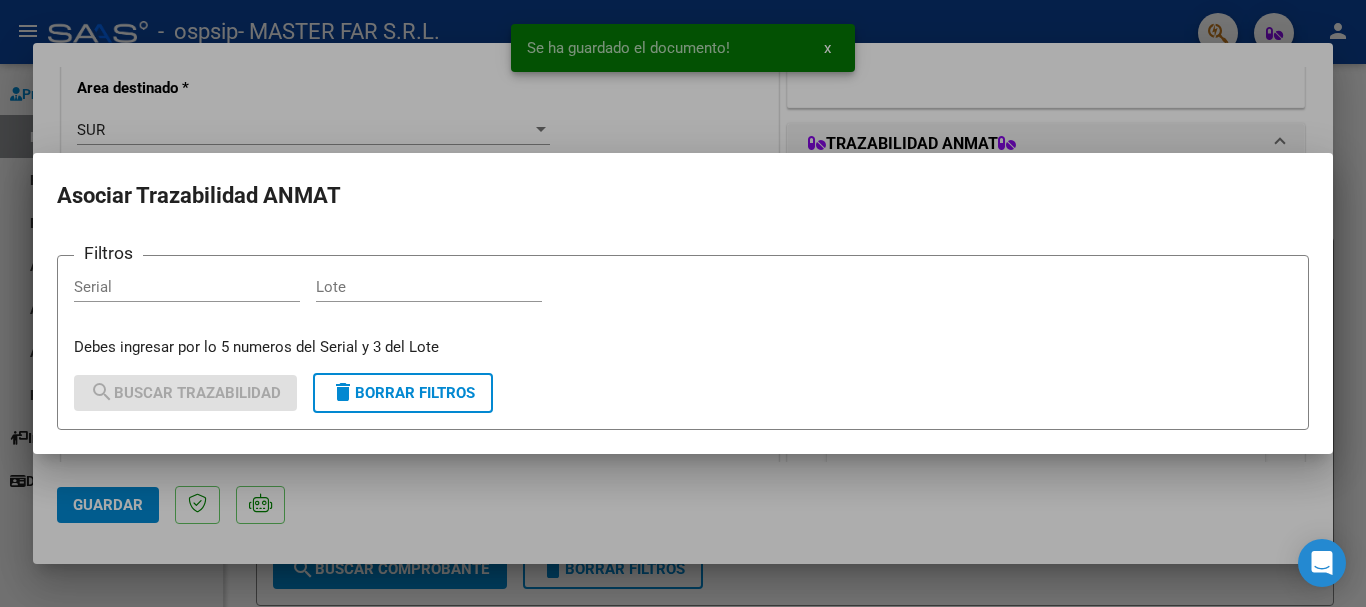 click on "Serial" at bounding box center (187, 287) 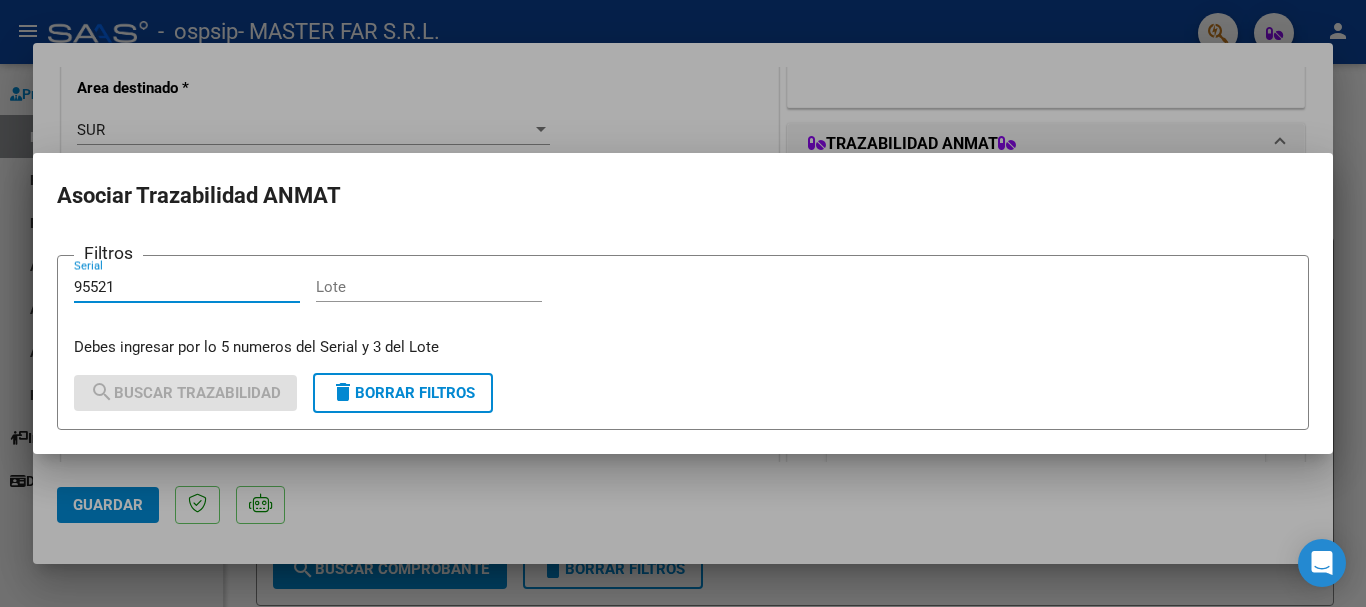 type on "95521" 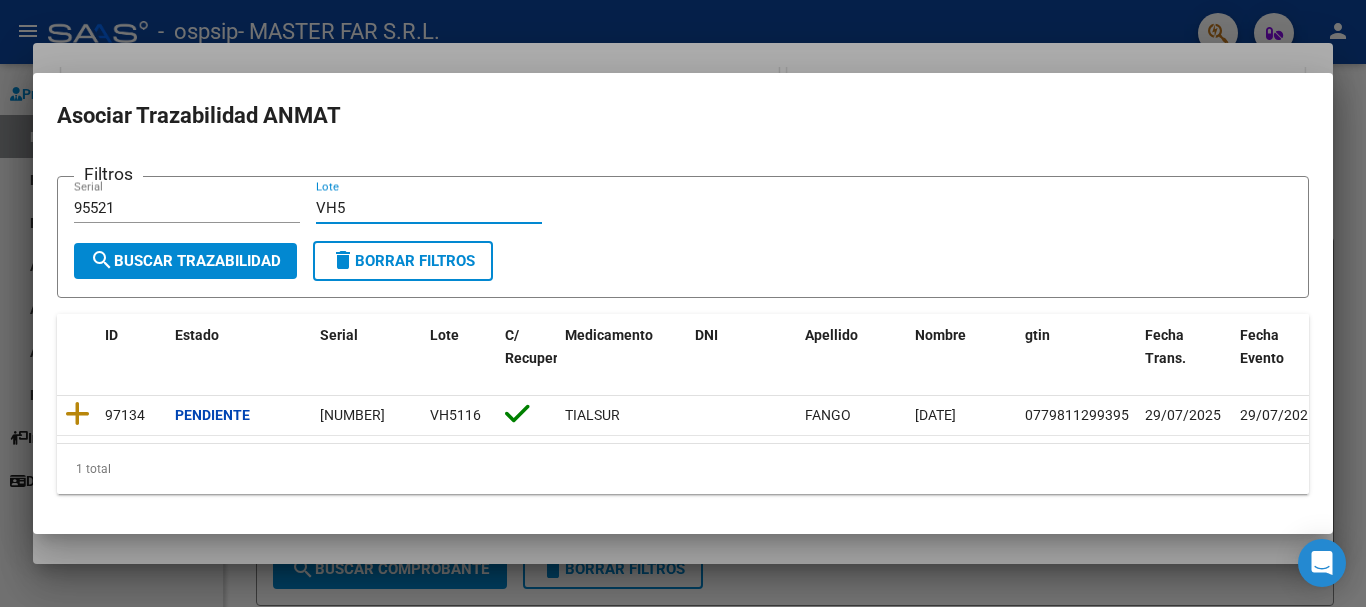 type on "VH5" 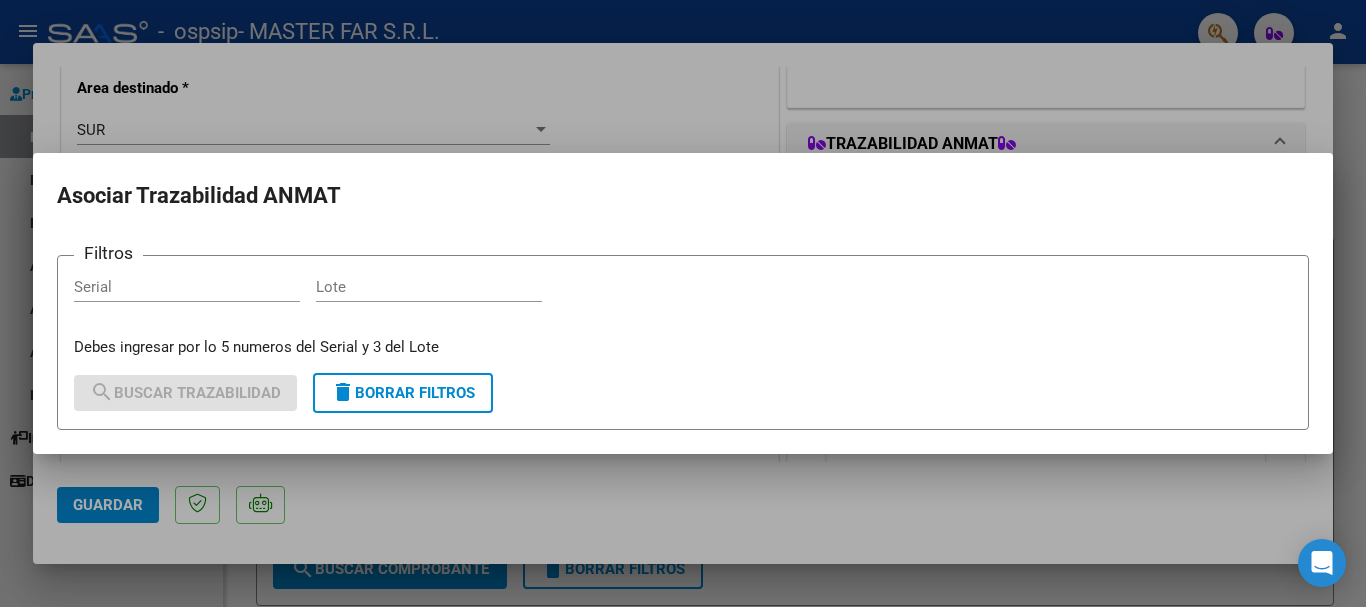 click on "Serial" at bounding box center [187, 287] 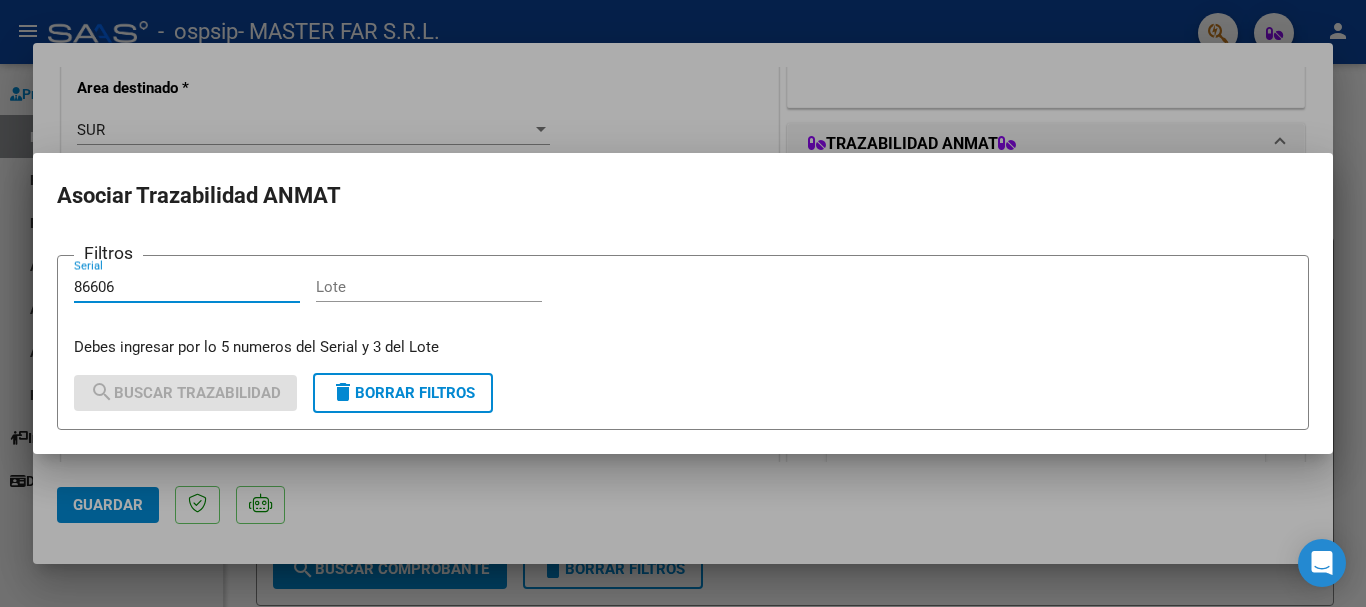 type on "86606" 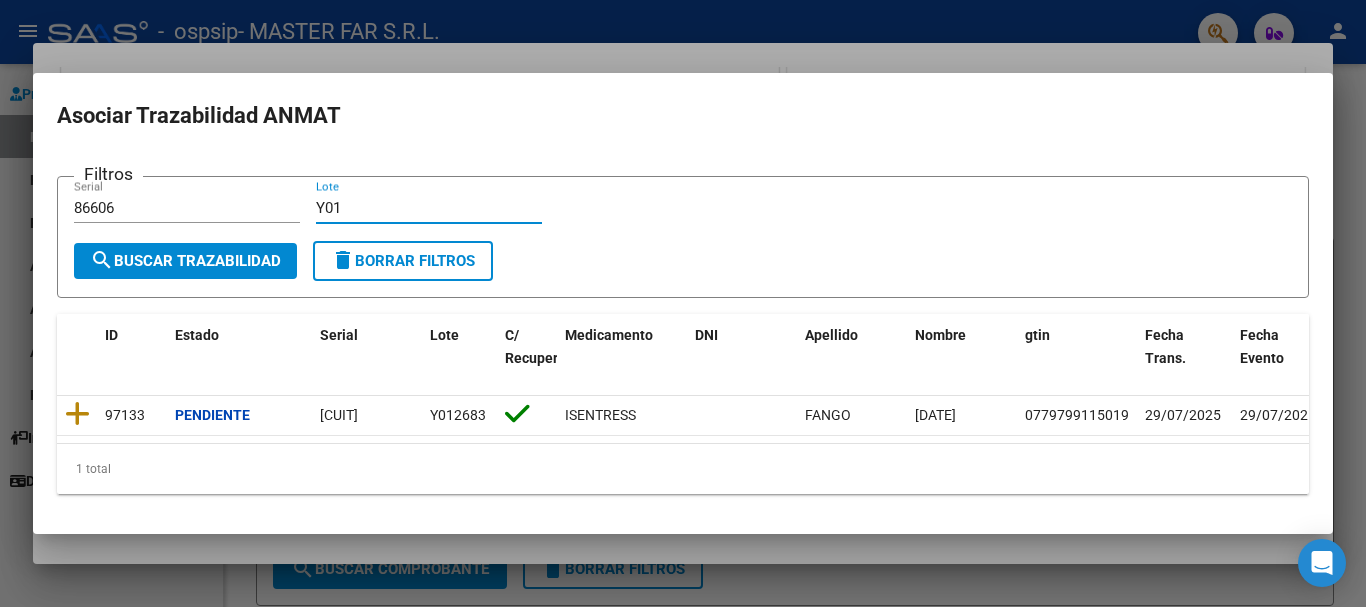 type on "Y01" 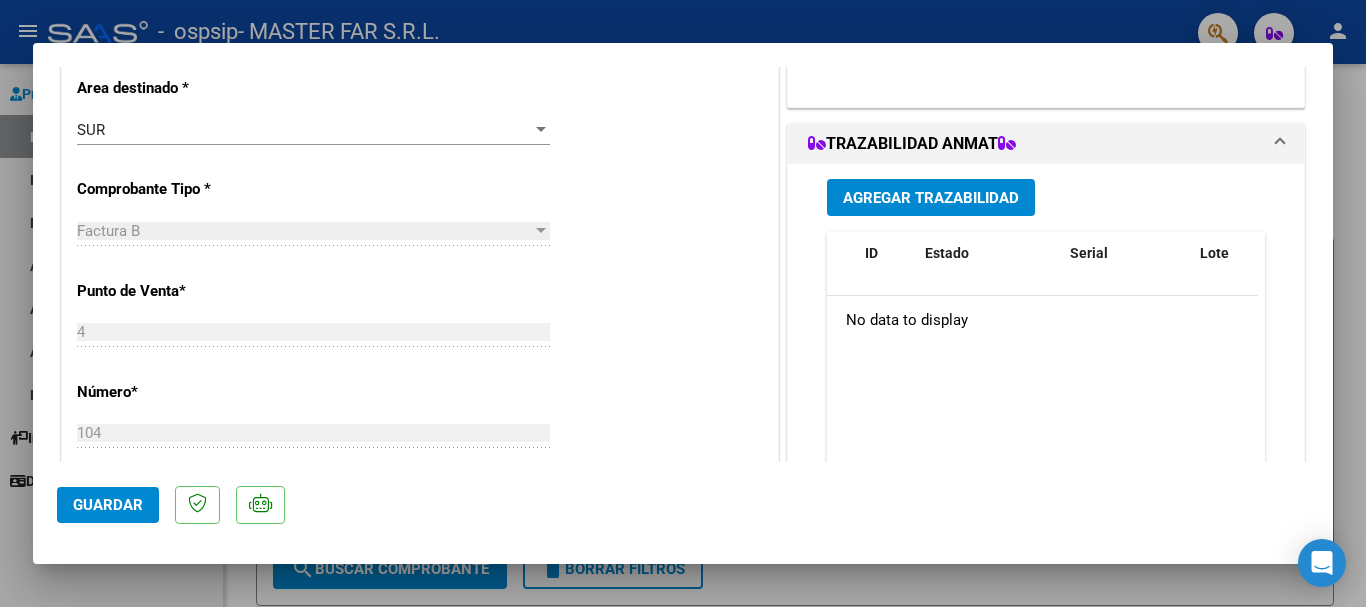 click at bounding box center [683, 303] 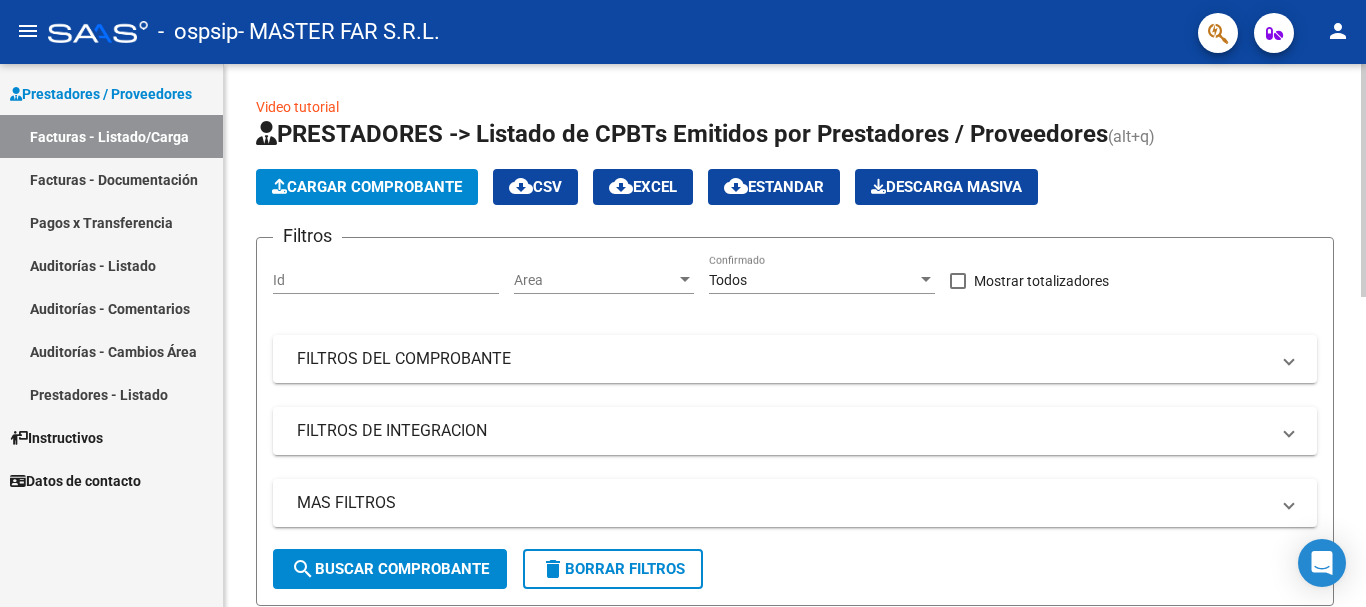click on "Cargar Comprobante" 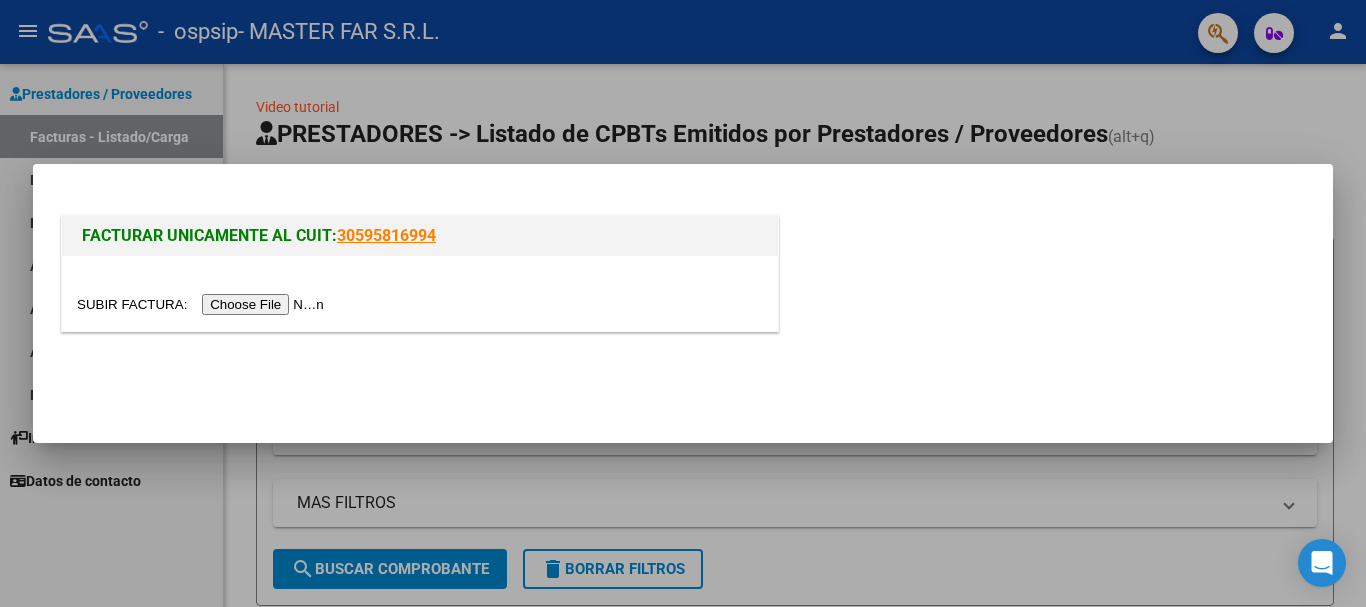 click at bounding box center [203, 304] 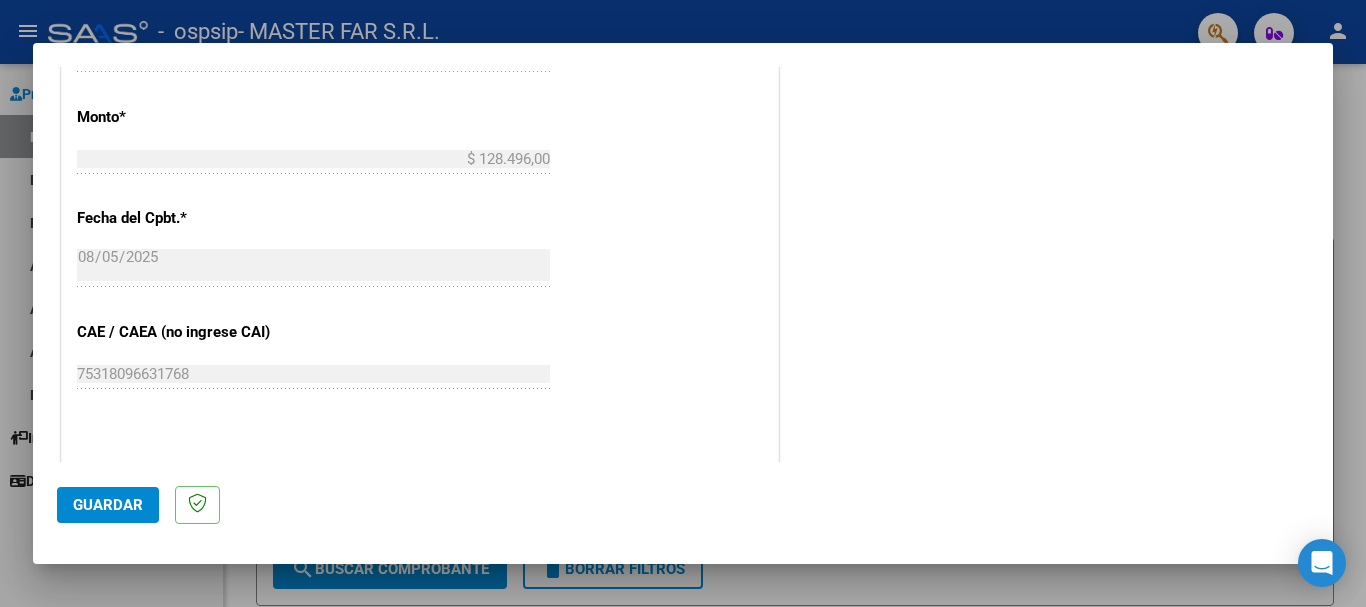 scroll, scrollTop: 1127, scrollLeft: 0, axis: vertical 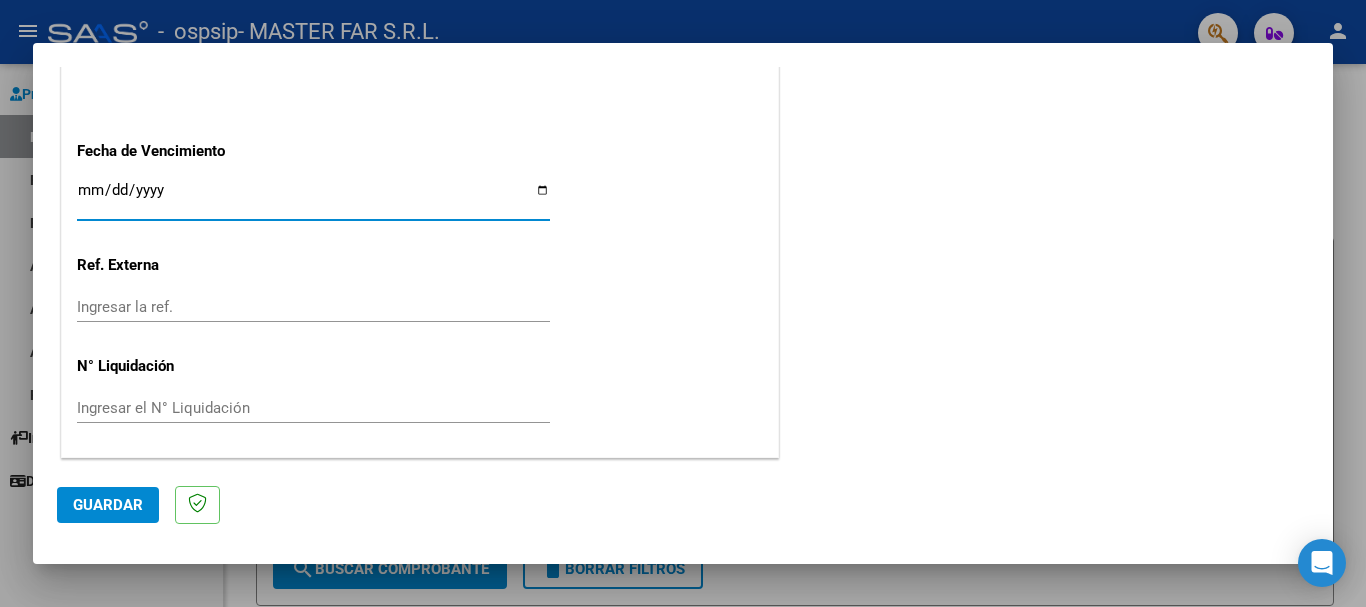 click on "Ingresar la fecha" at bounding box center [313, 198] 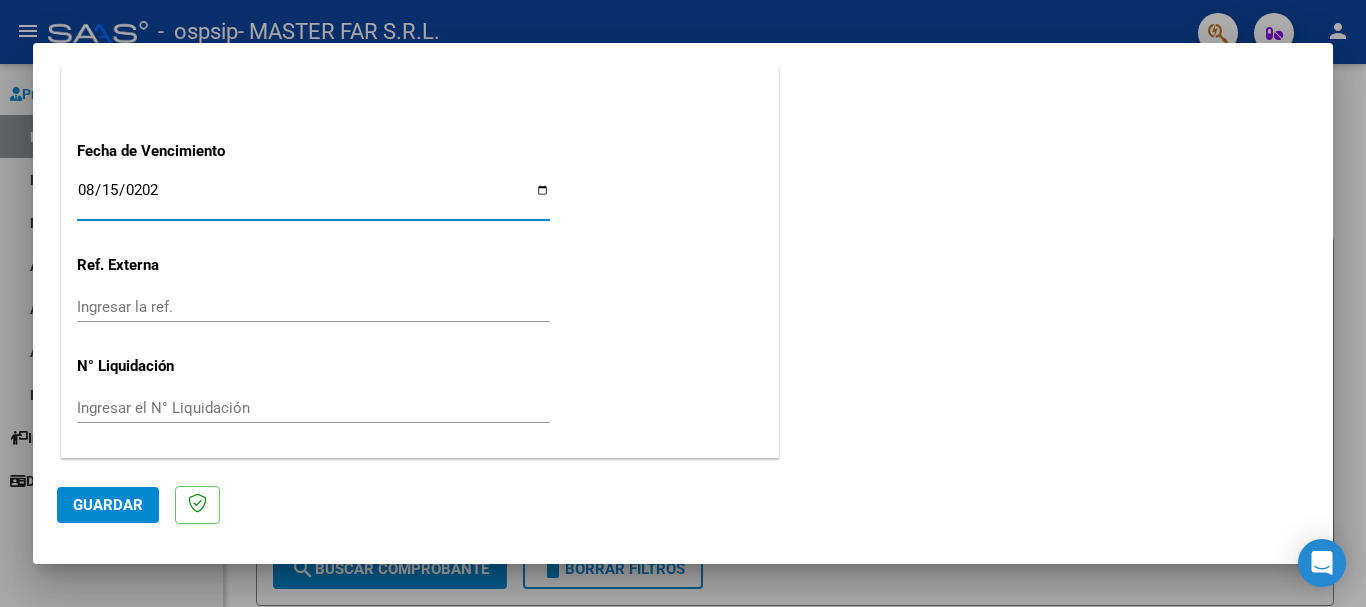 type on "2025-08-15" 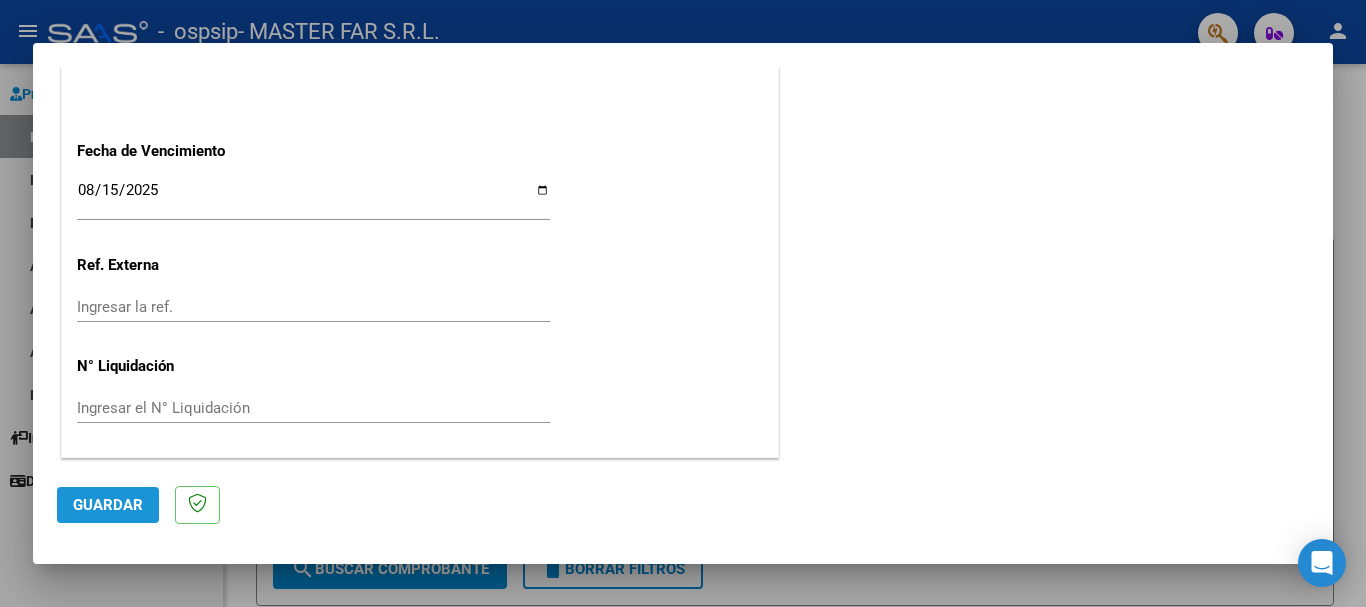 click on "Guardar" 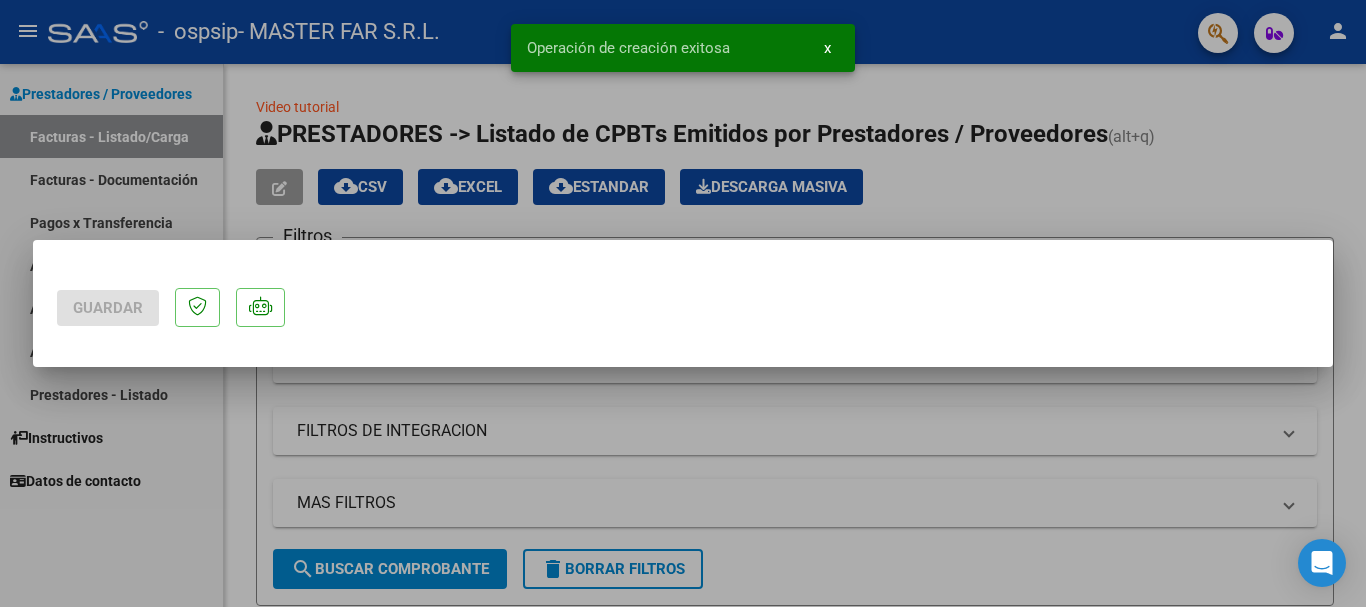 scroll, scrollTop: 0, scrollLeft: 0, axis: both 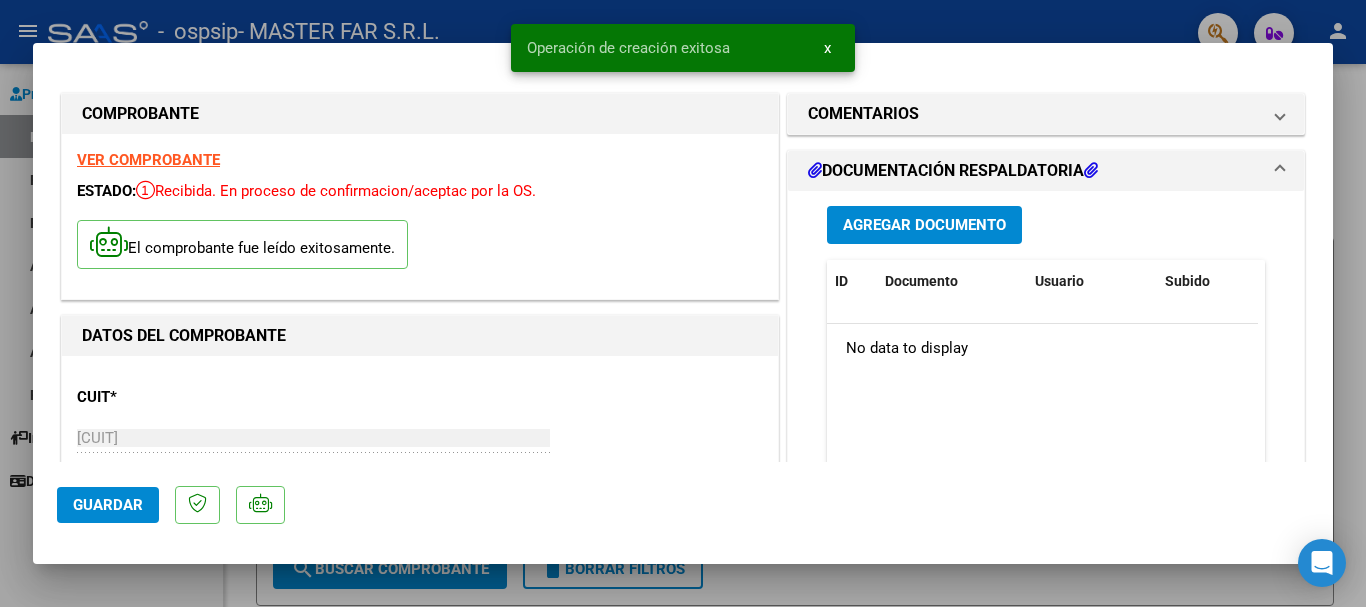 click on "Agregar Documento" at bounding box center (924, 226) 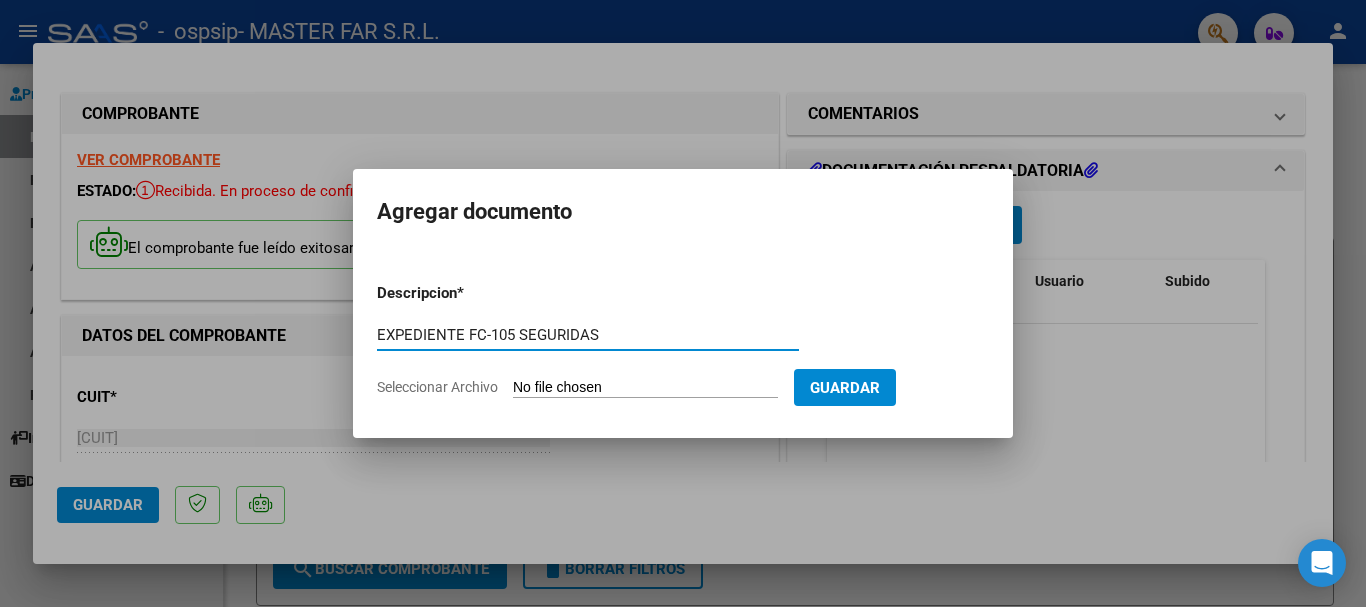 type on "EXPEDIENTE FC-105 SEGURIDAS" 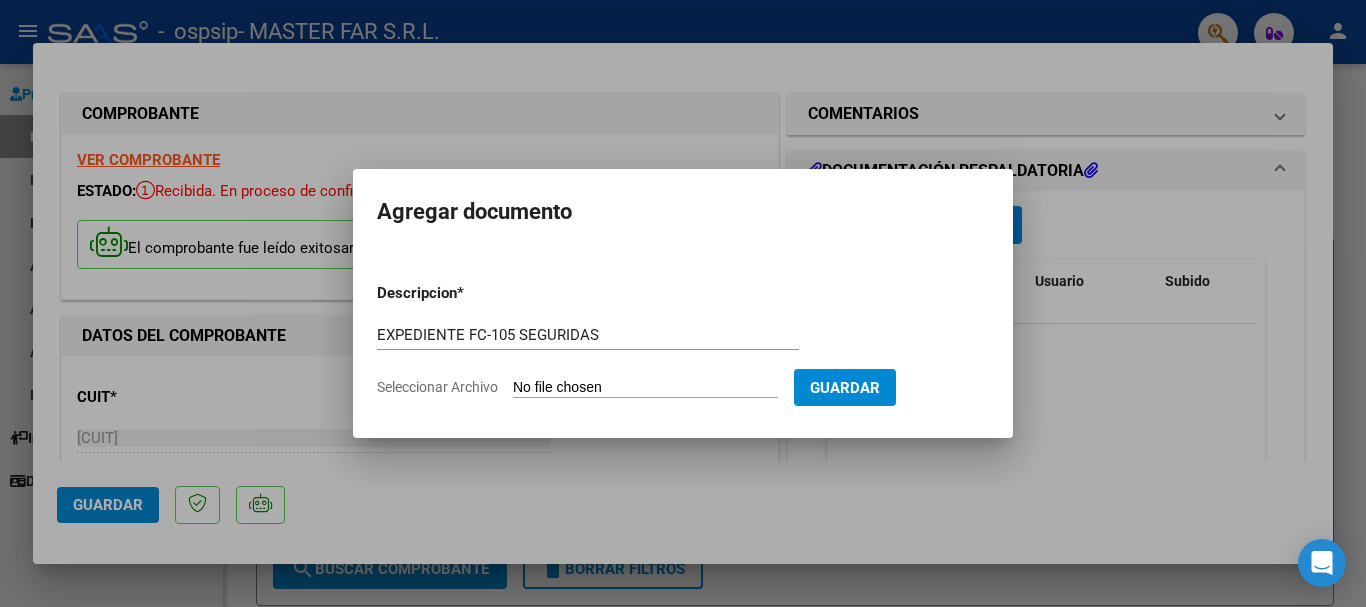click on "Seleccionar Archivo" at bounding box center [645, 388] 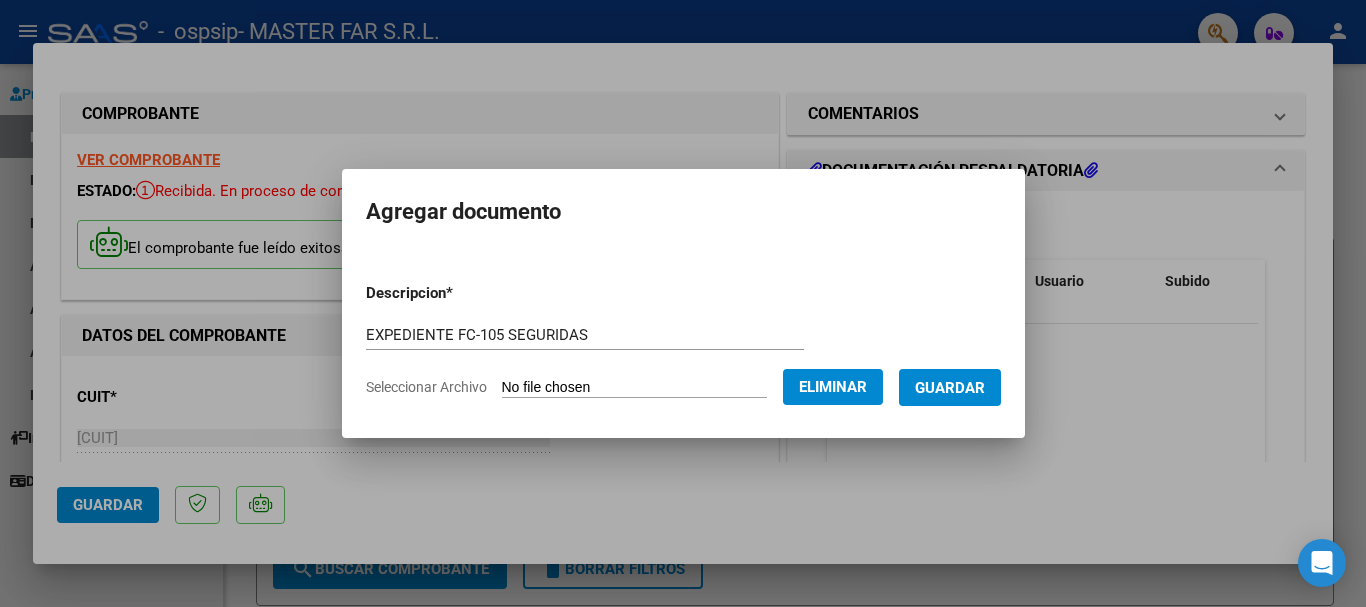 click on "Guardar" at bounding box center [950, 388] 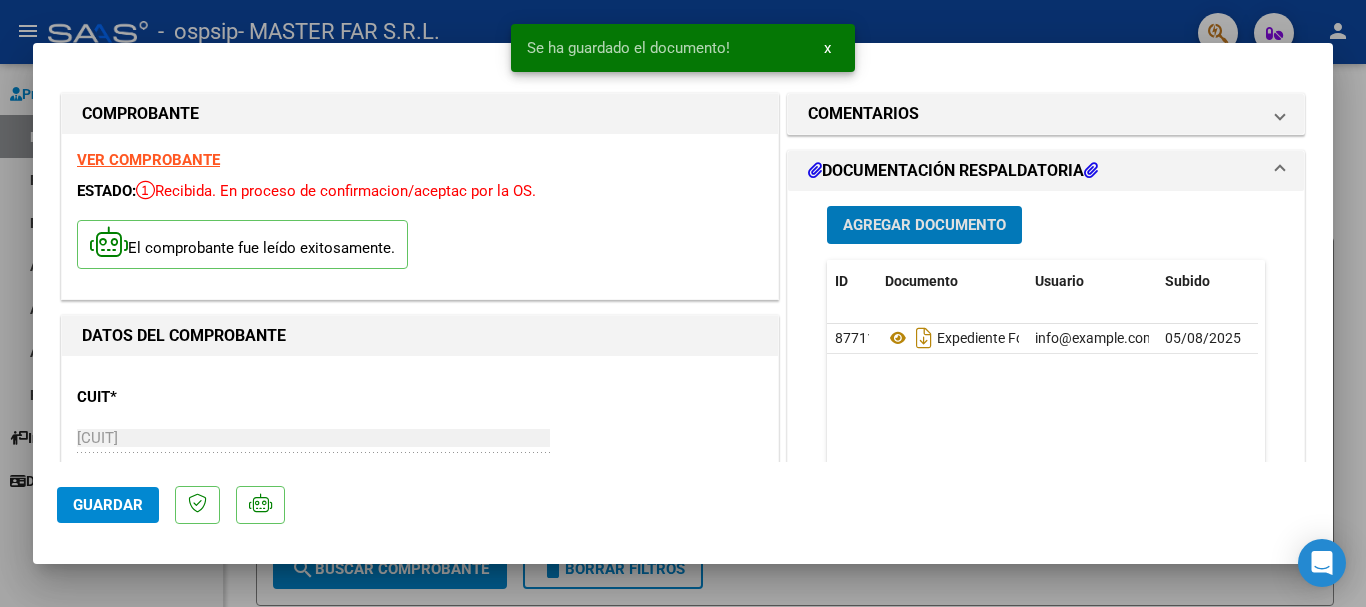 click on "Guardar" 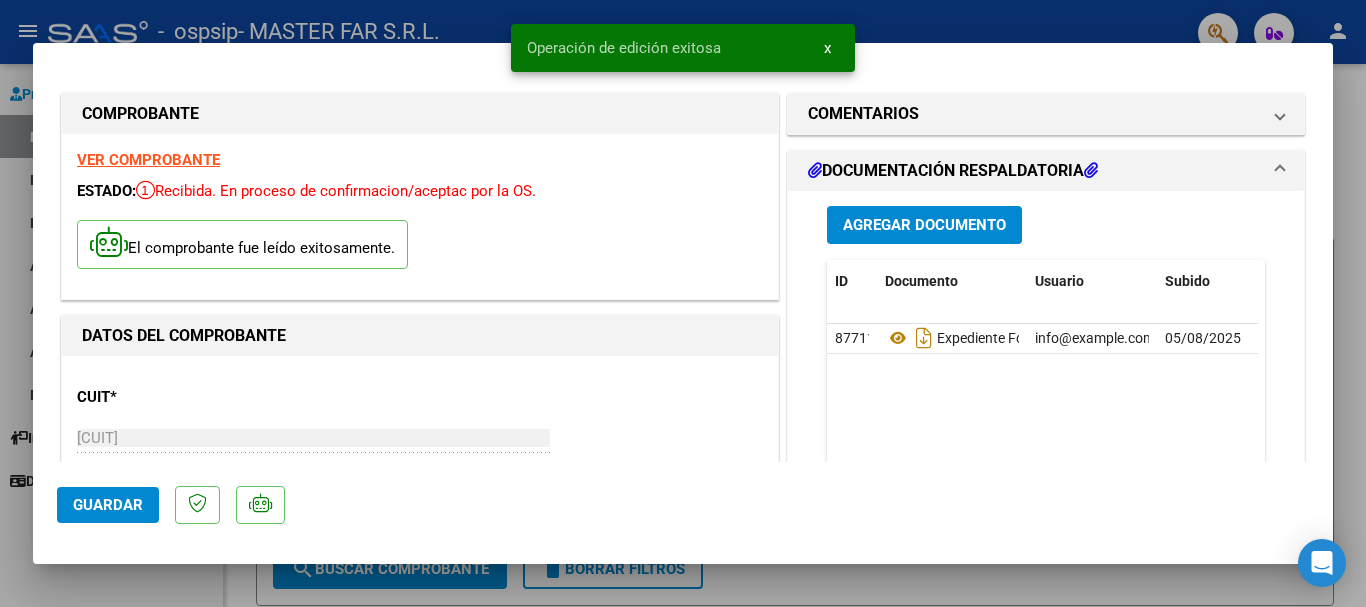 click at bounding box center (683, 303) 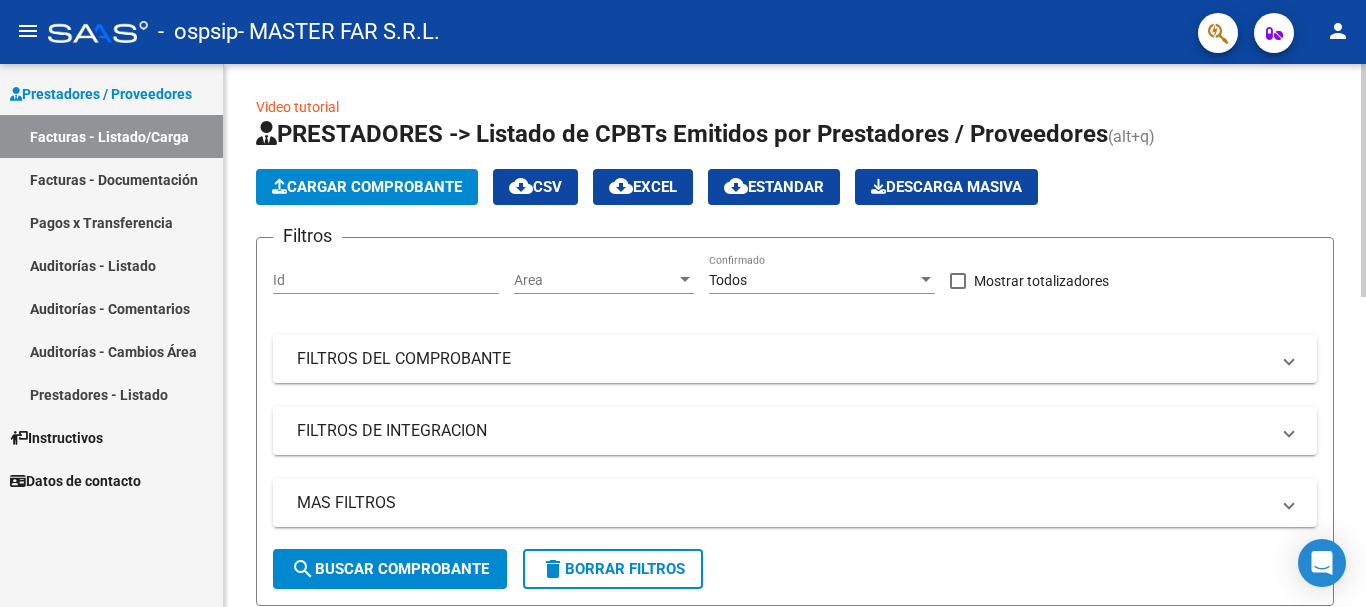 click on "Cargar Comprobante" 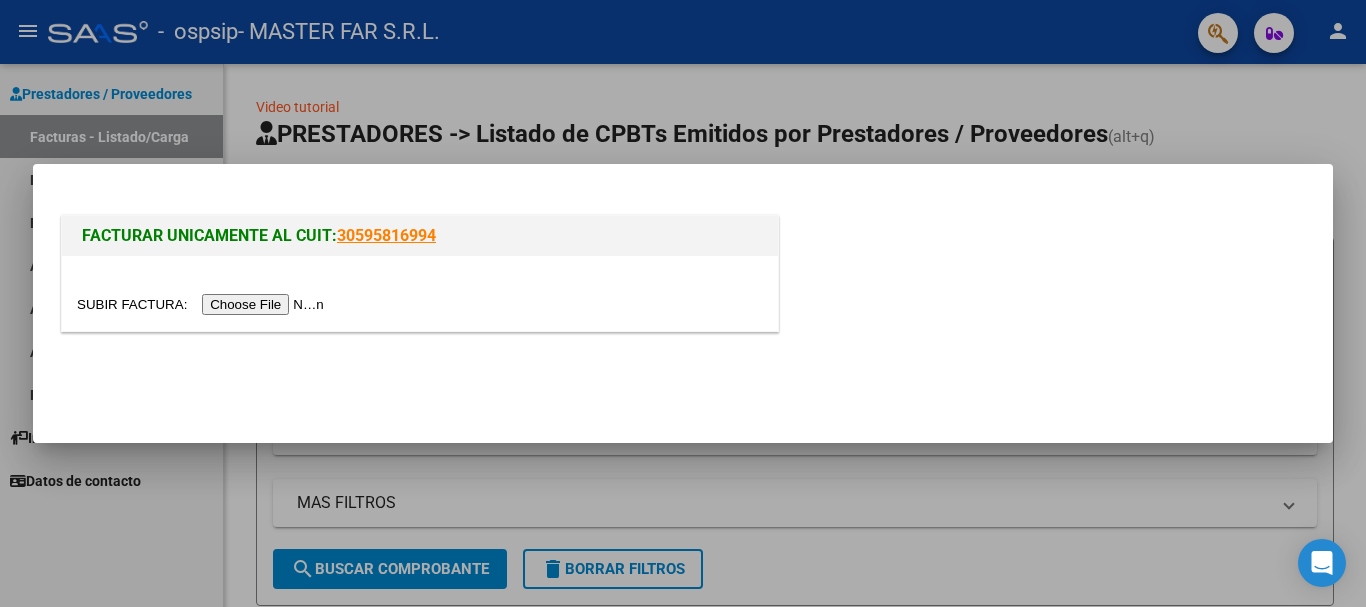 click at bounding box center (203, 304) 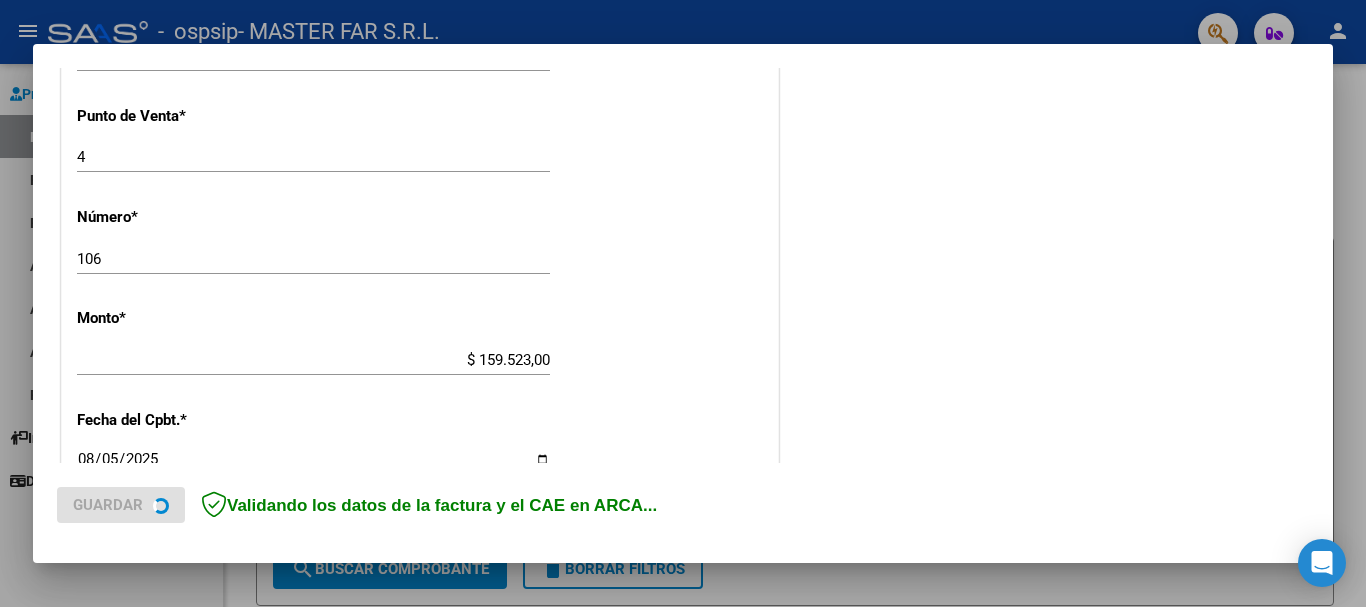 scroll, scrollTop: 1127, scrollLeft: 0, axis: vertical 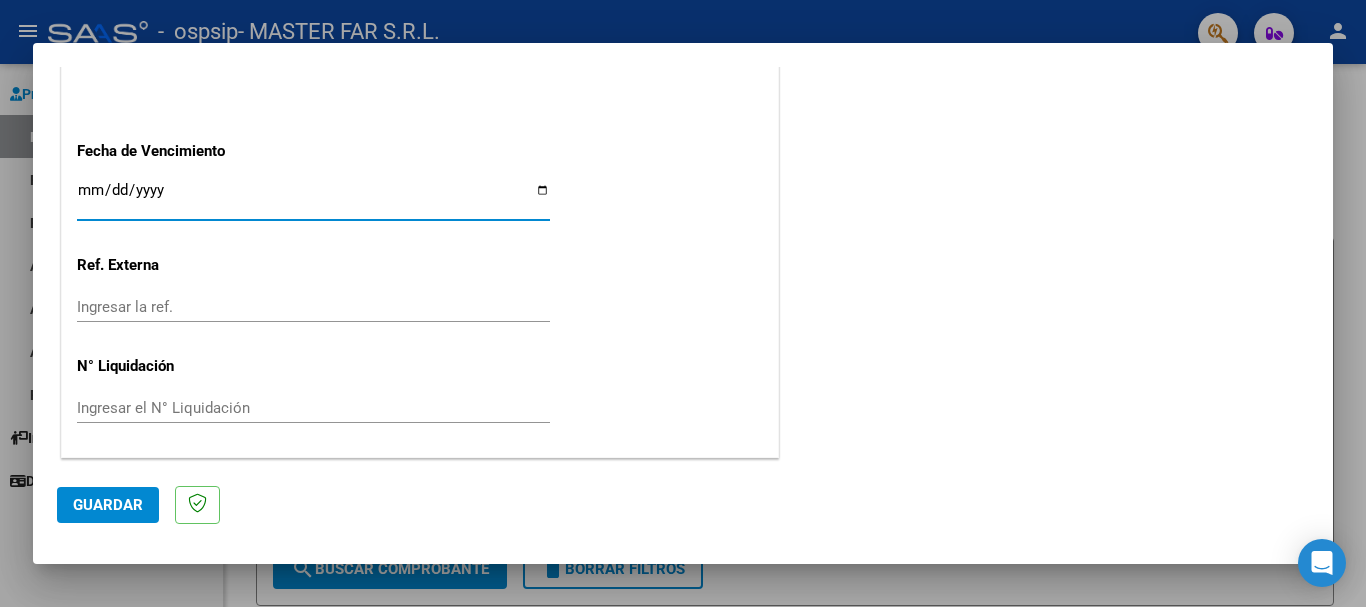 click on "Ingresar la fecha" at bounding box center [313, 198] 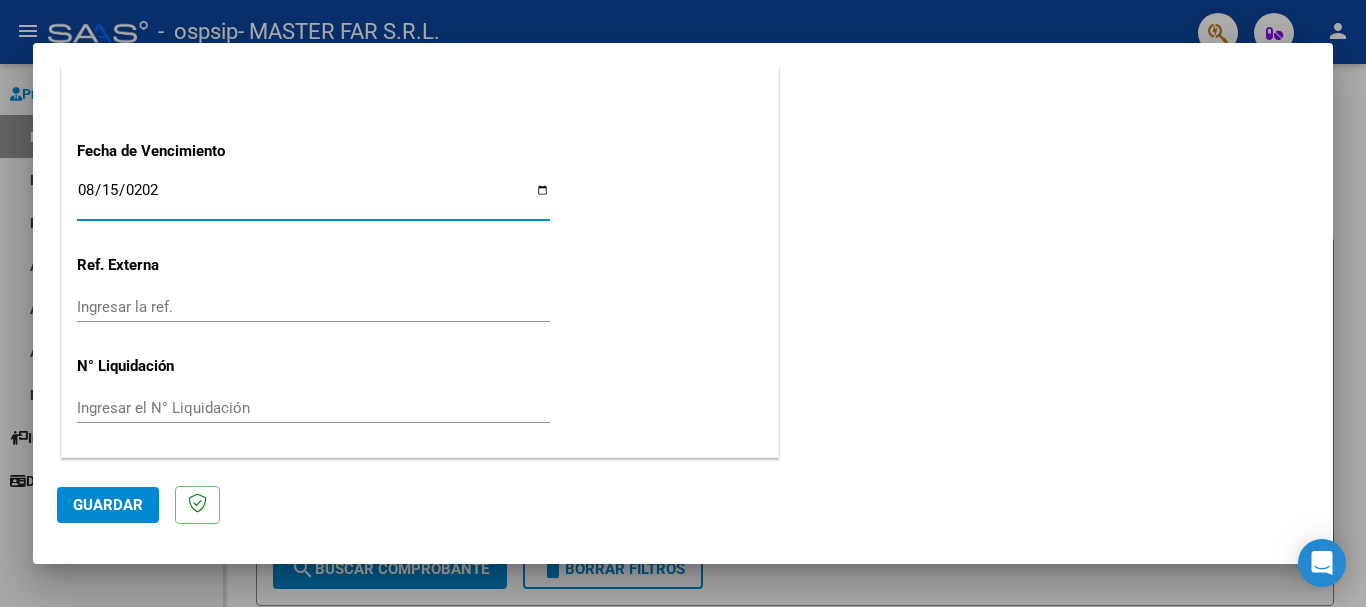 type on "2025-08-15" 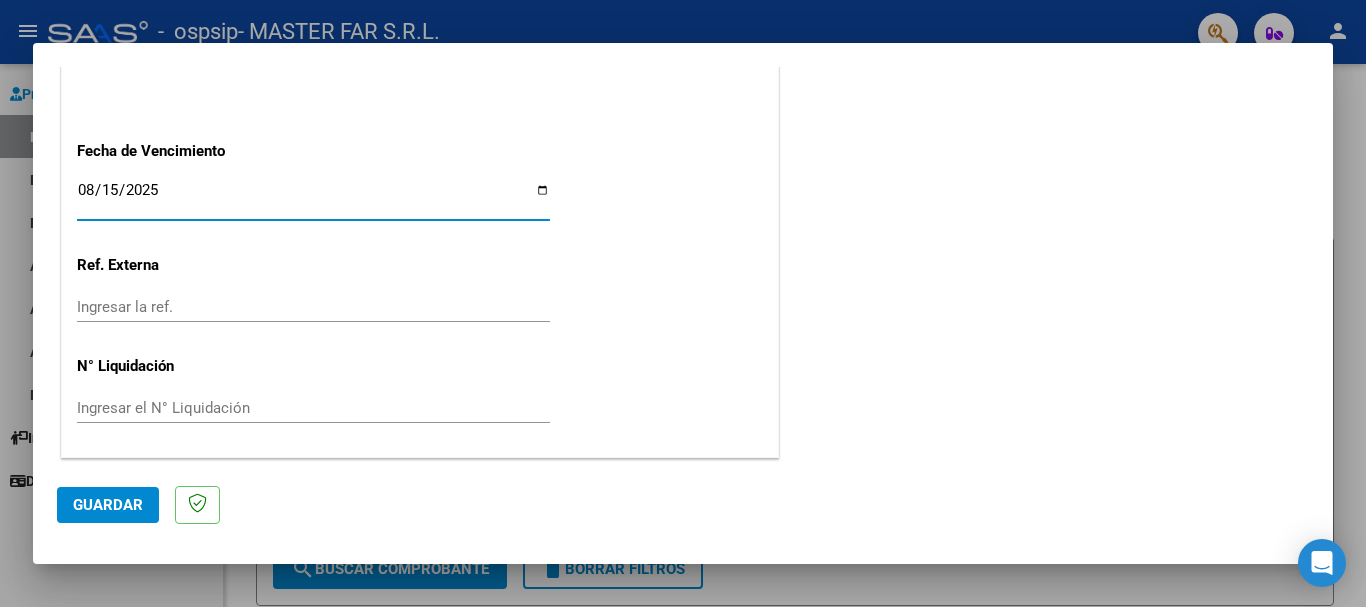 click on "Guardar" 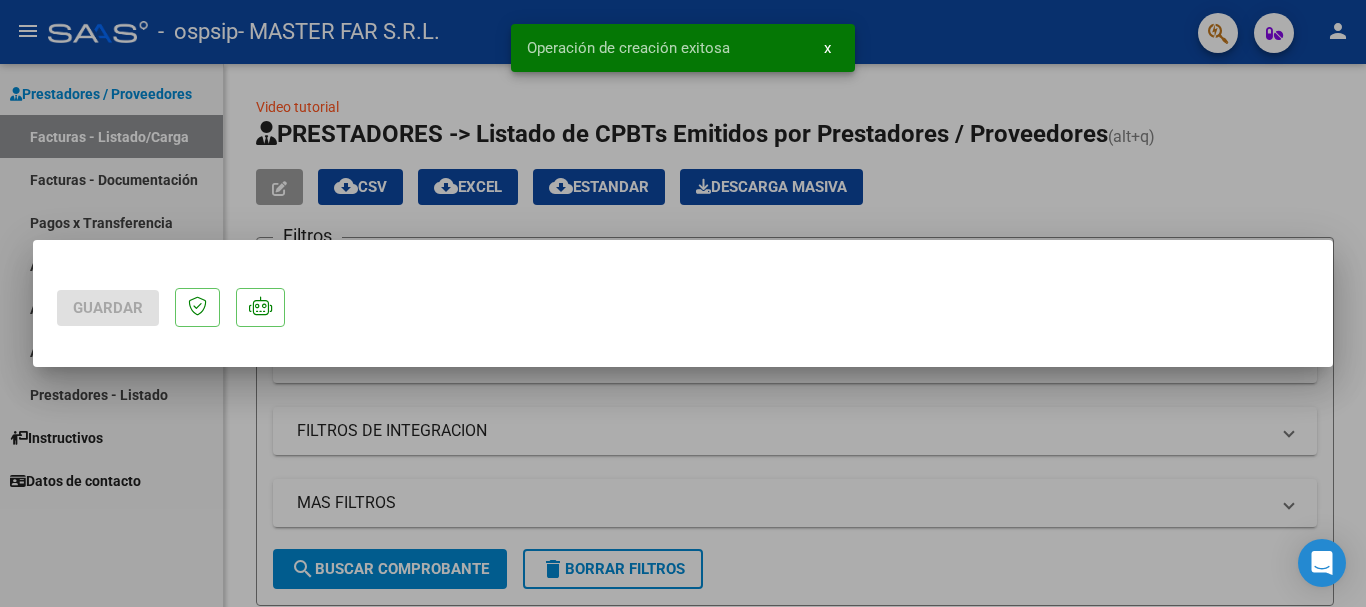 scroll, scrollTop: 0, scrollLeft: 0, axis: both 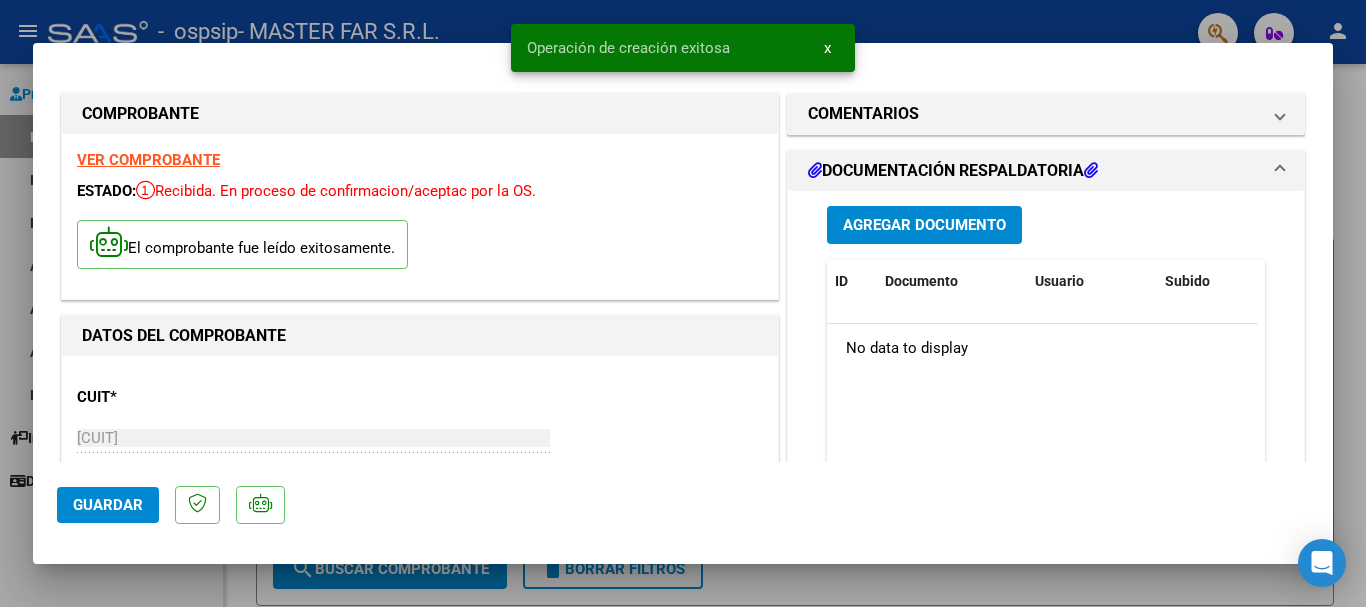 click on "Agregar Documento" at bounding box center [924, 226] 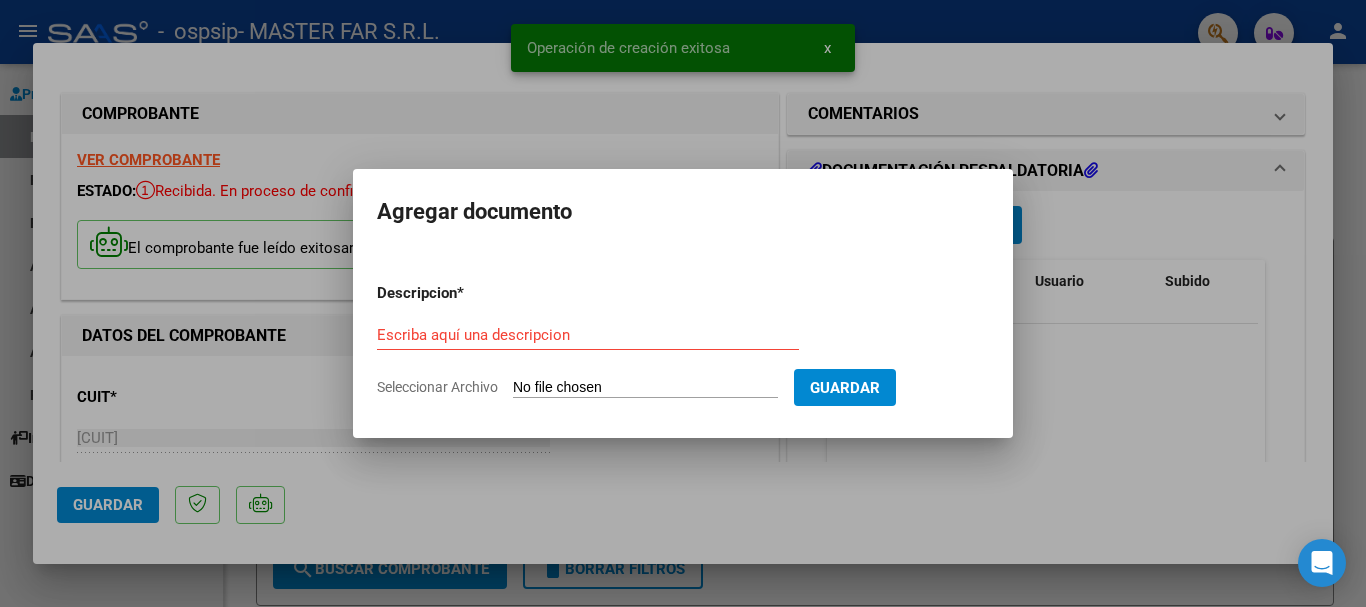 click on "Escriba aquí una descripcion" at bounding box center (588, 335) 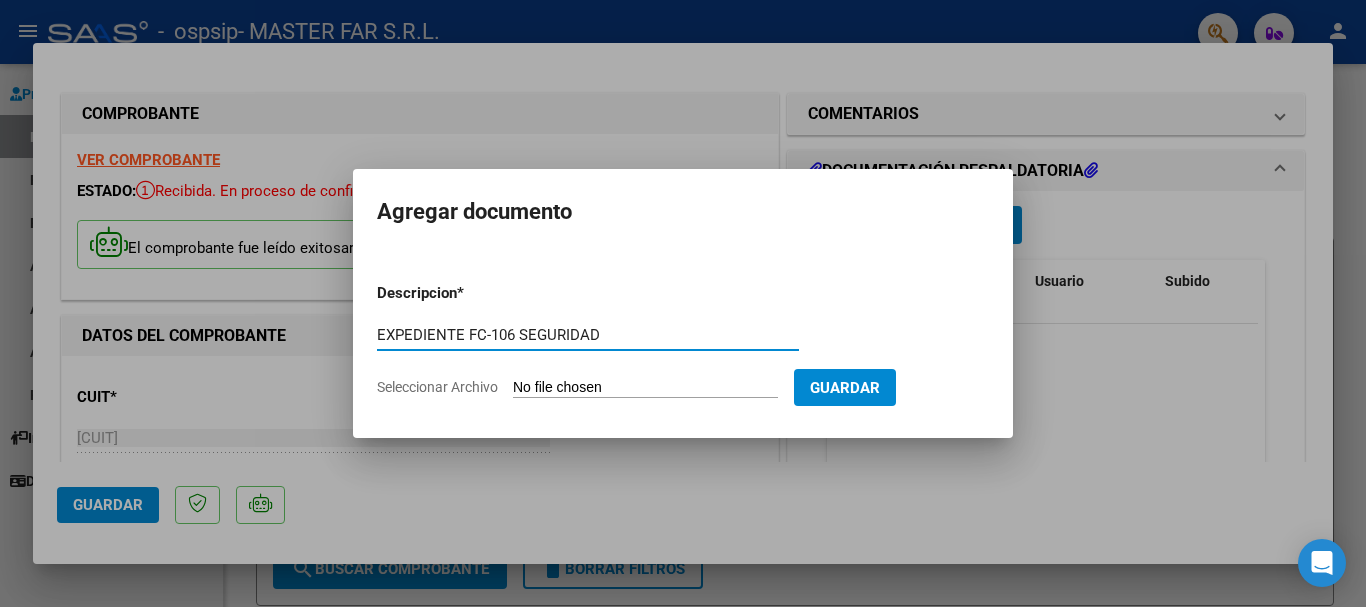 type on "EXPEDIENTE FC-106 SEGURIDAD" 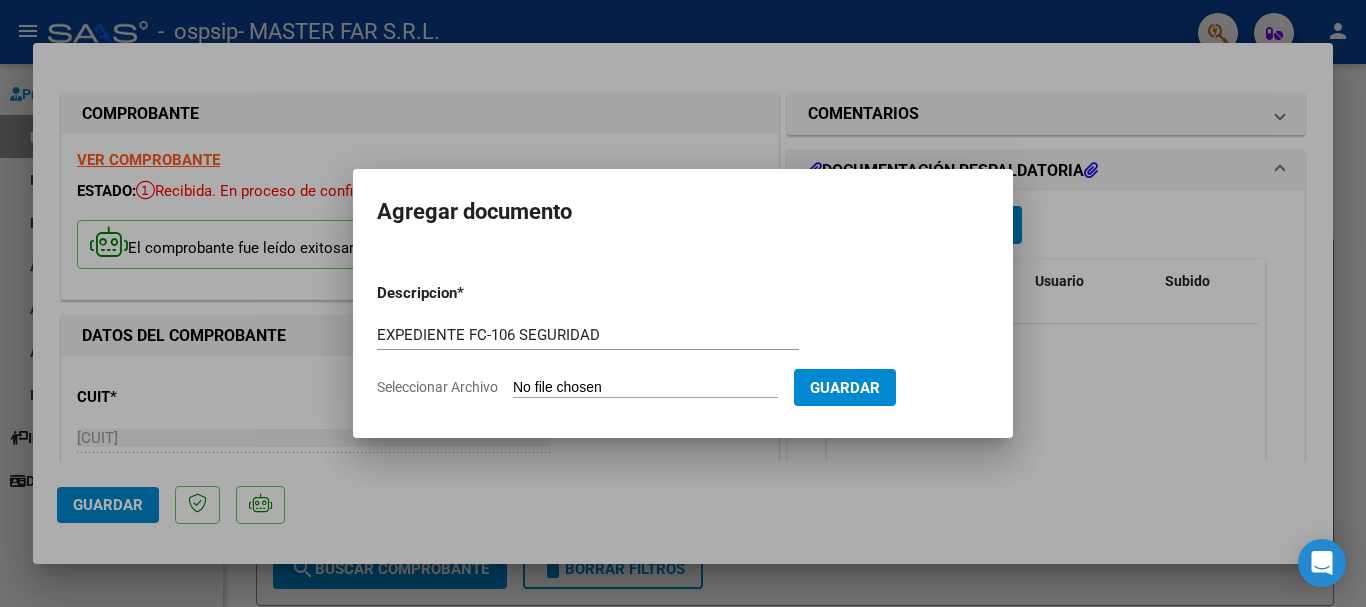 type on "C:\fakepath\EXPEDIENTE FC-106 SEGURIDAD.pdf" 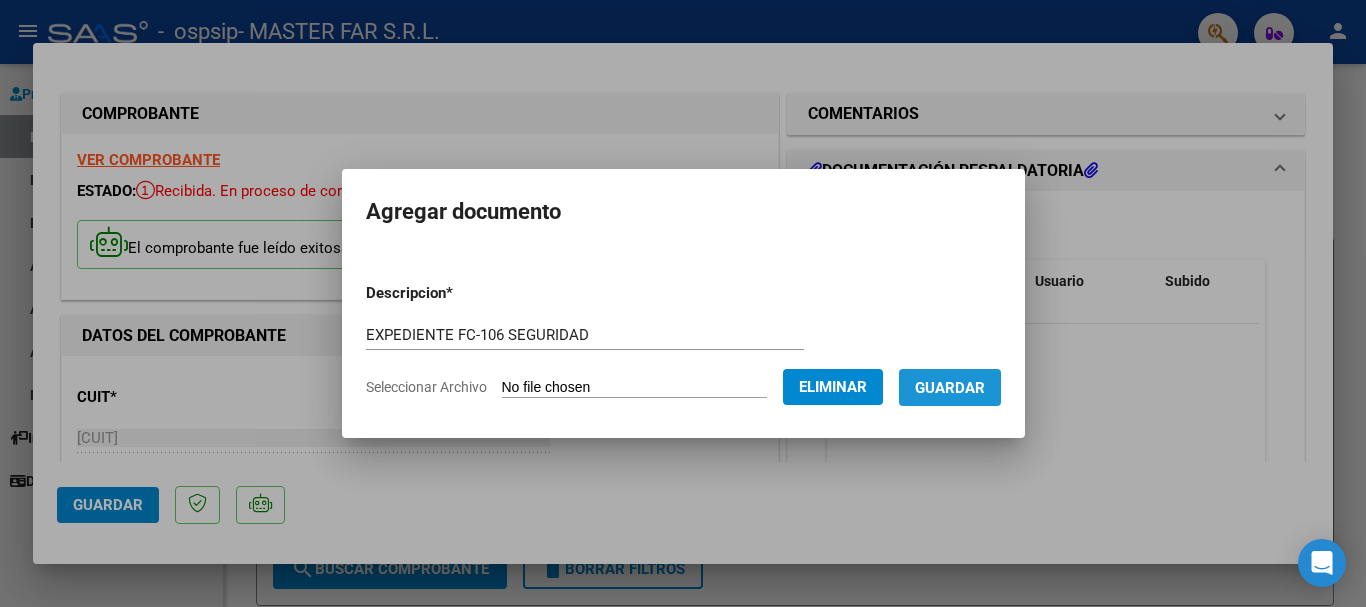 click on "Guardar" at bounding box center (950, 388) 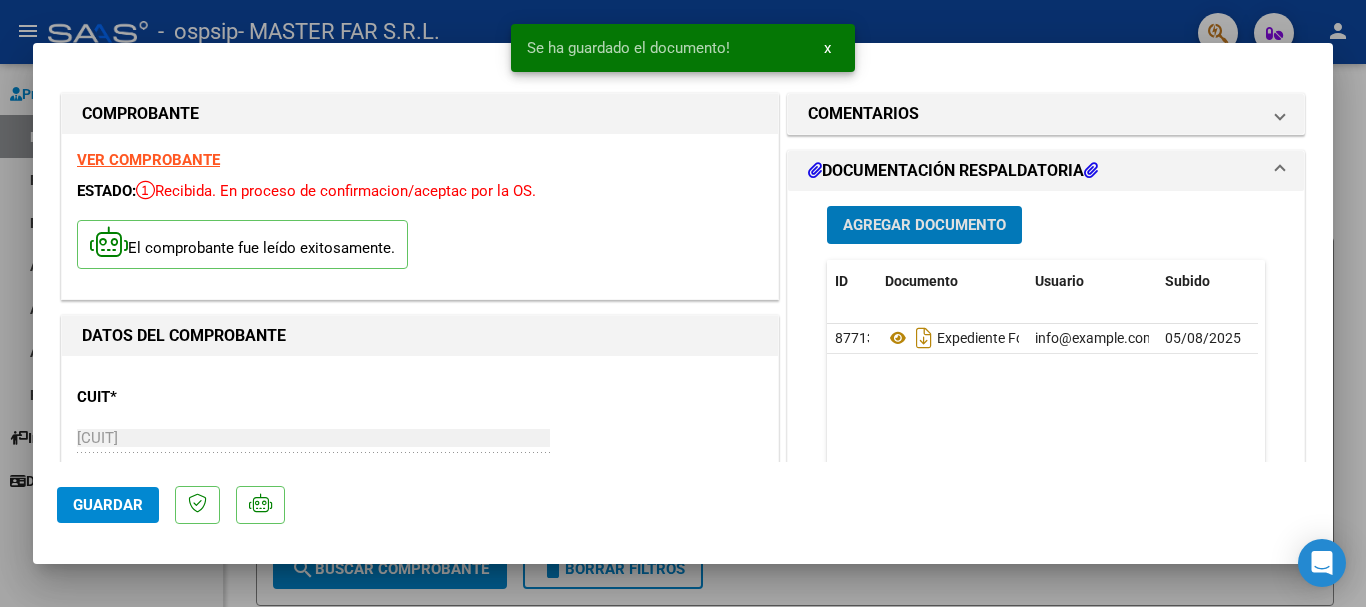 scroll, scrollTop: 500, scrollLeft: 0, axis: vertical 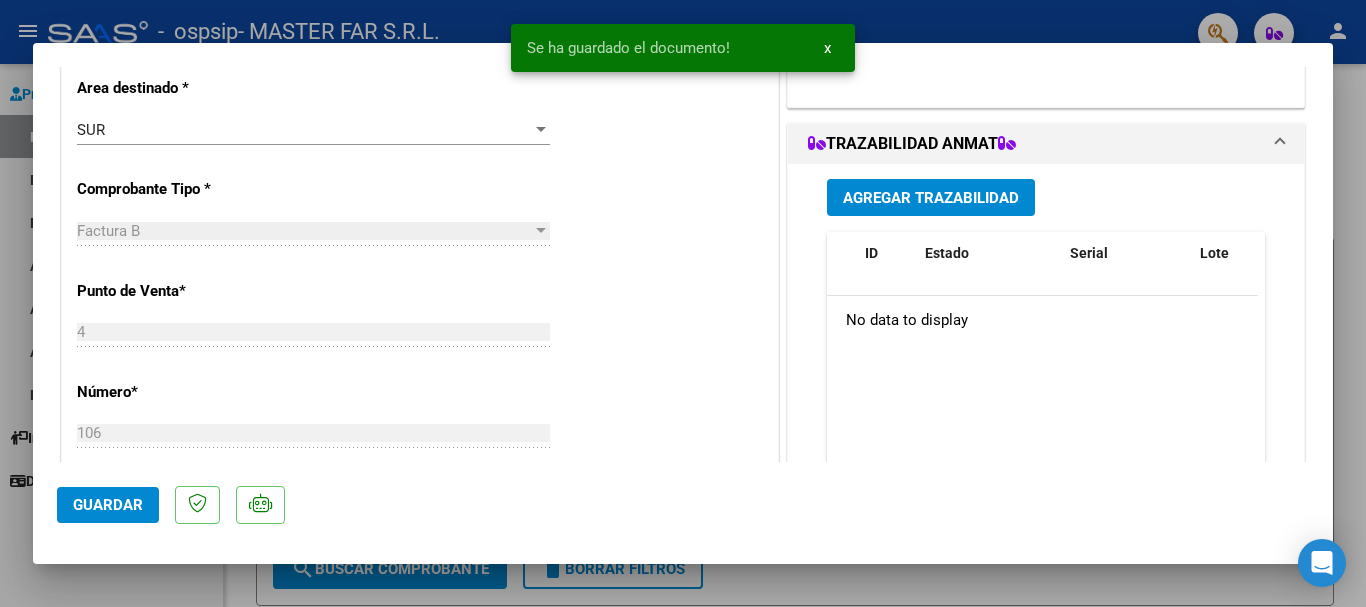 click on "Agregar Trazabilidad" at bounding box center [931, 197] 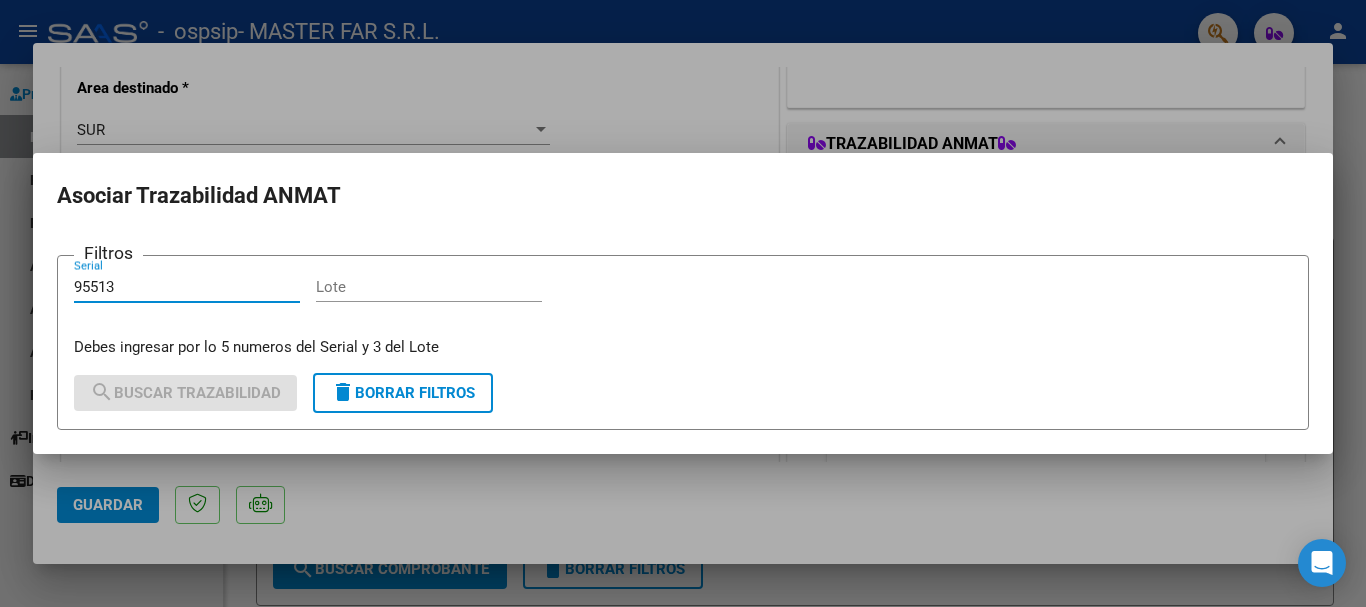 type on "95513" 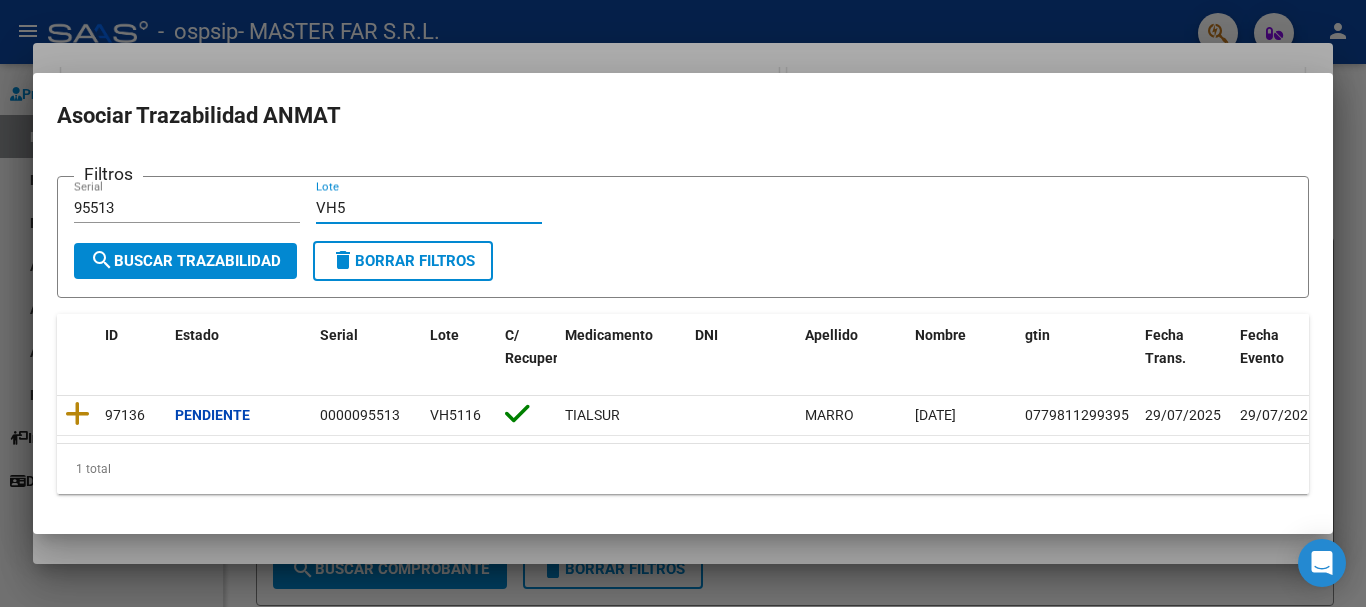 type on "VH5" 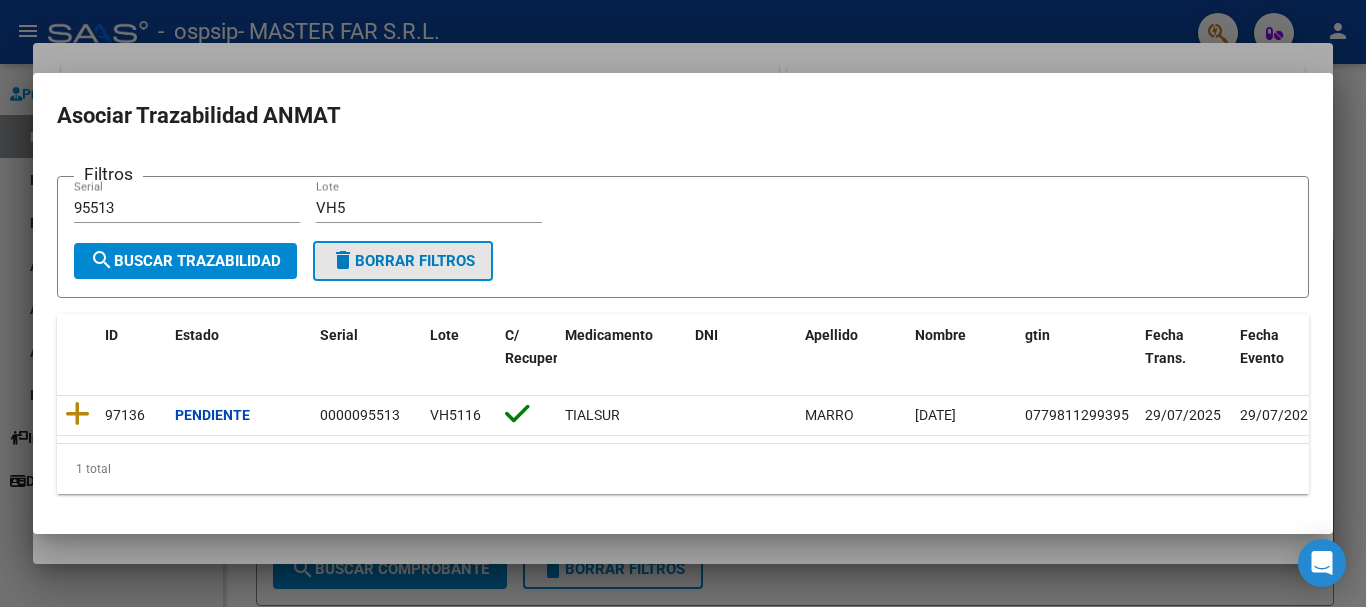 click on "delete  Borrar Filtros" at bounding box center [403, 261] 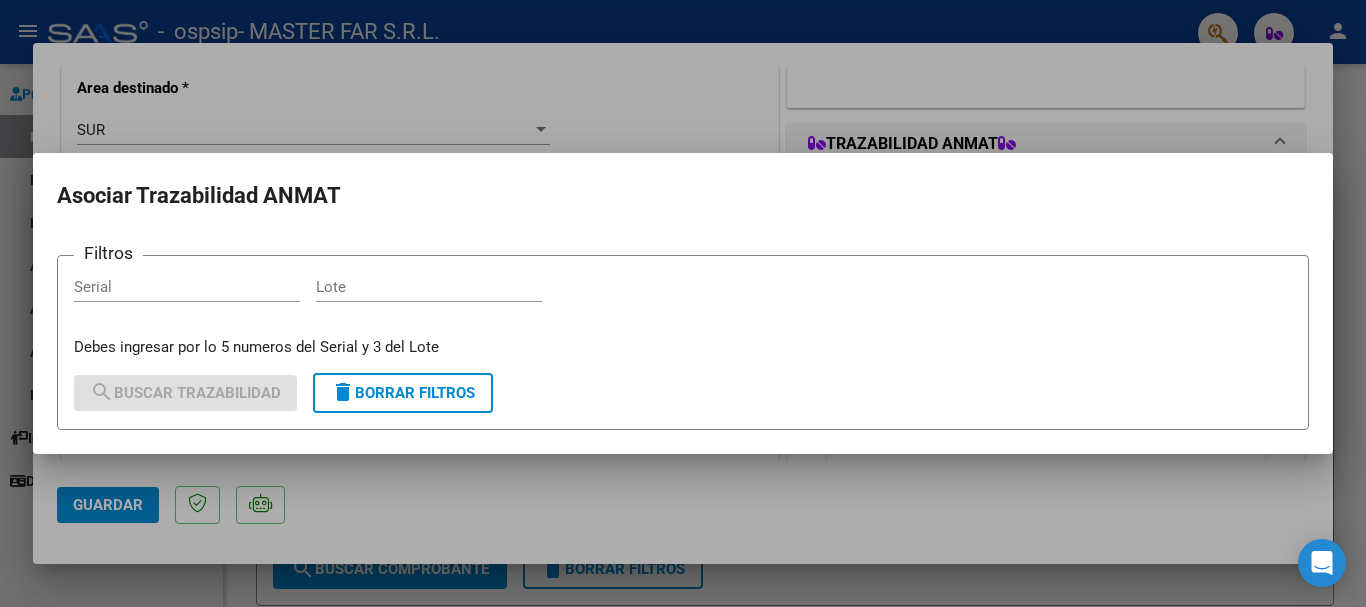 click on "Serial" at bounding box center [187, 287] 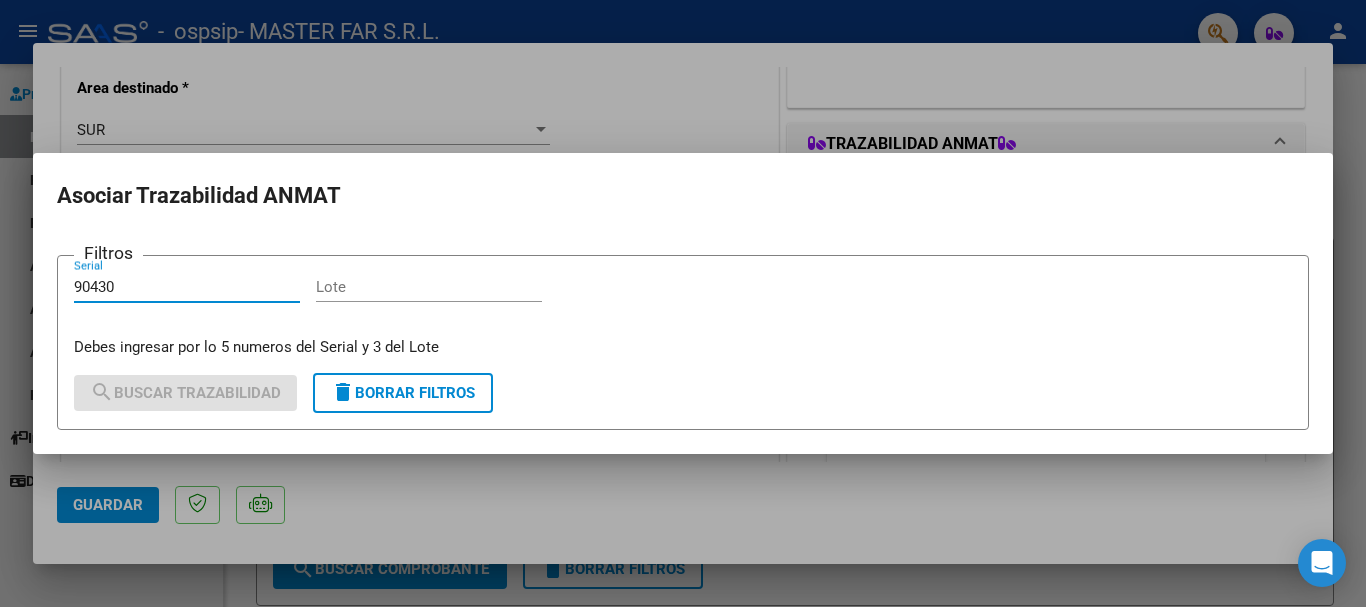 type on "90430" 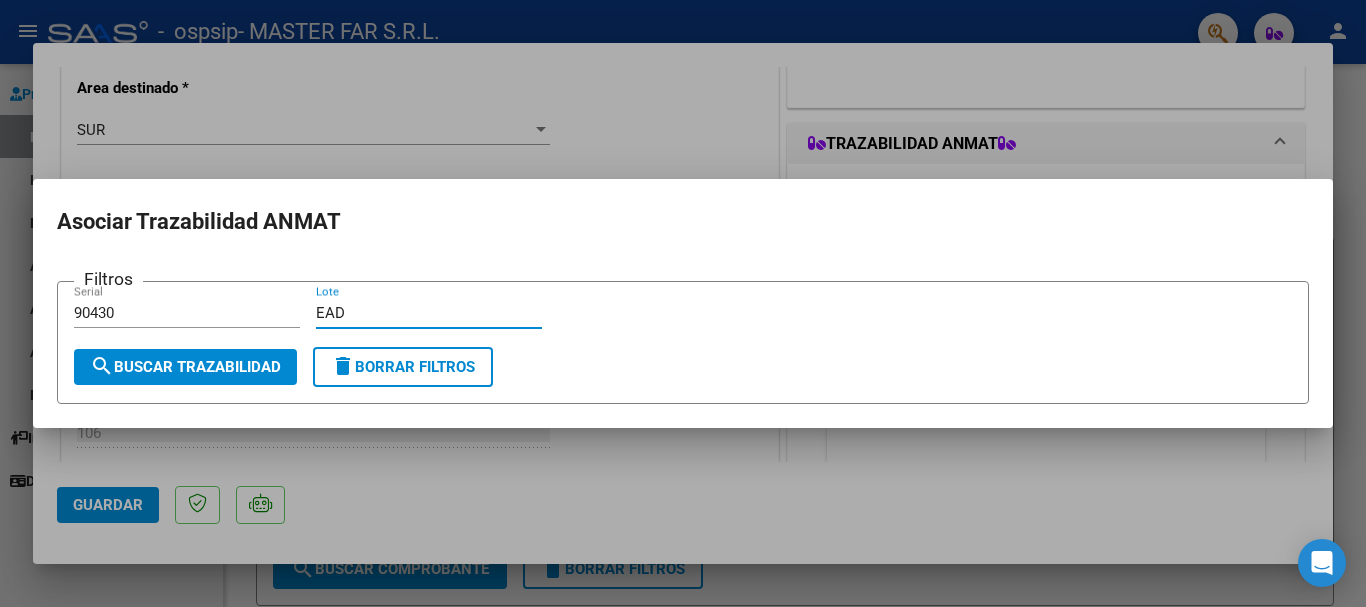 type on "EAD" 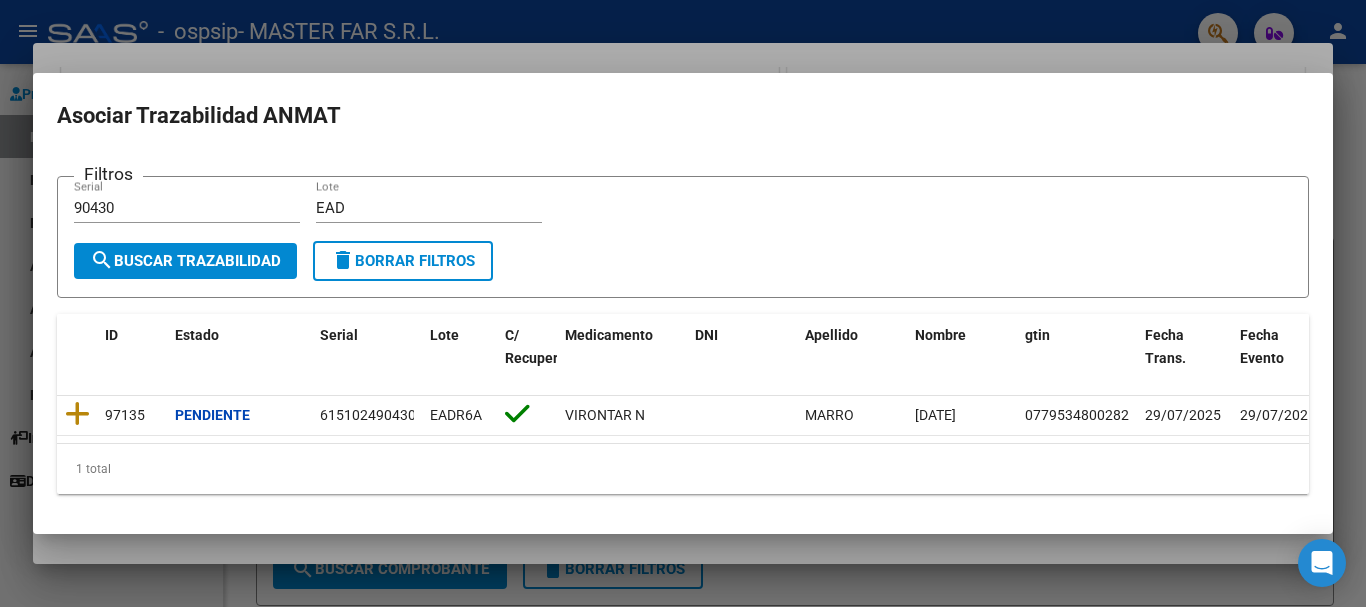 click at bounding box center (683, 303) 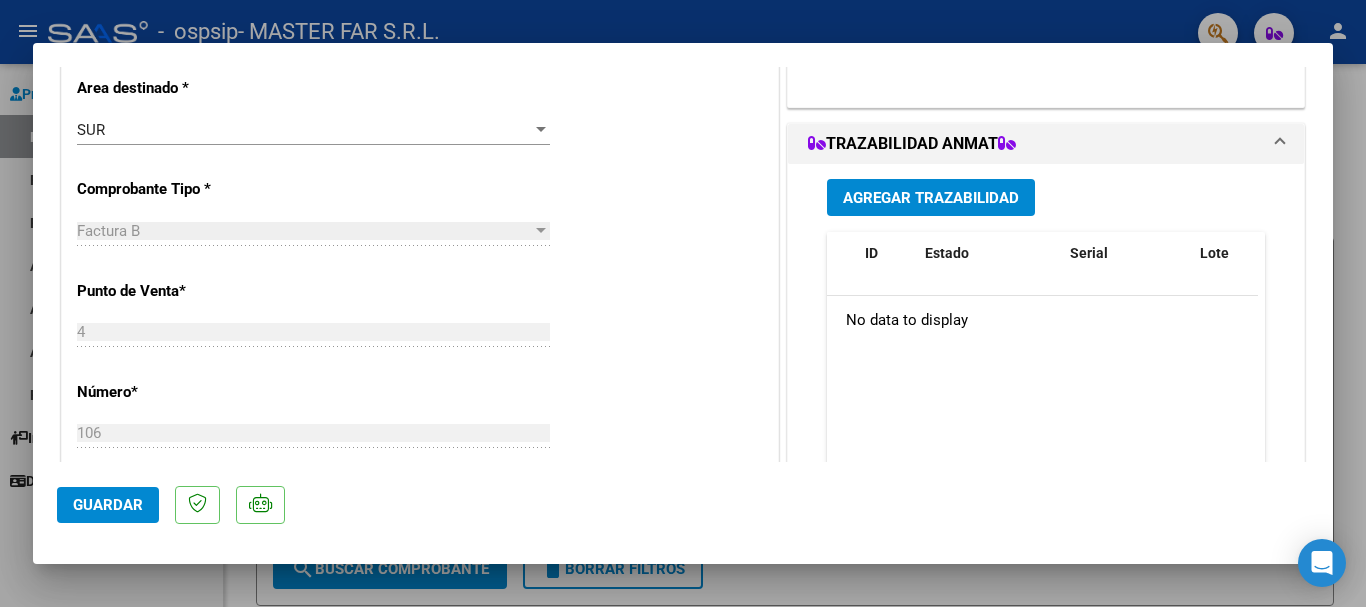 click at bounding box center [683, 303] 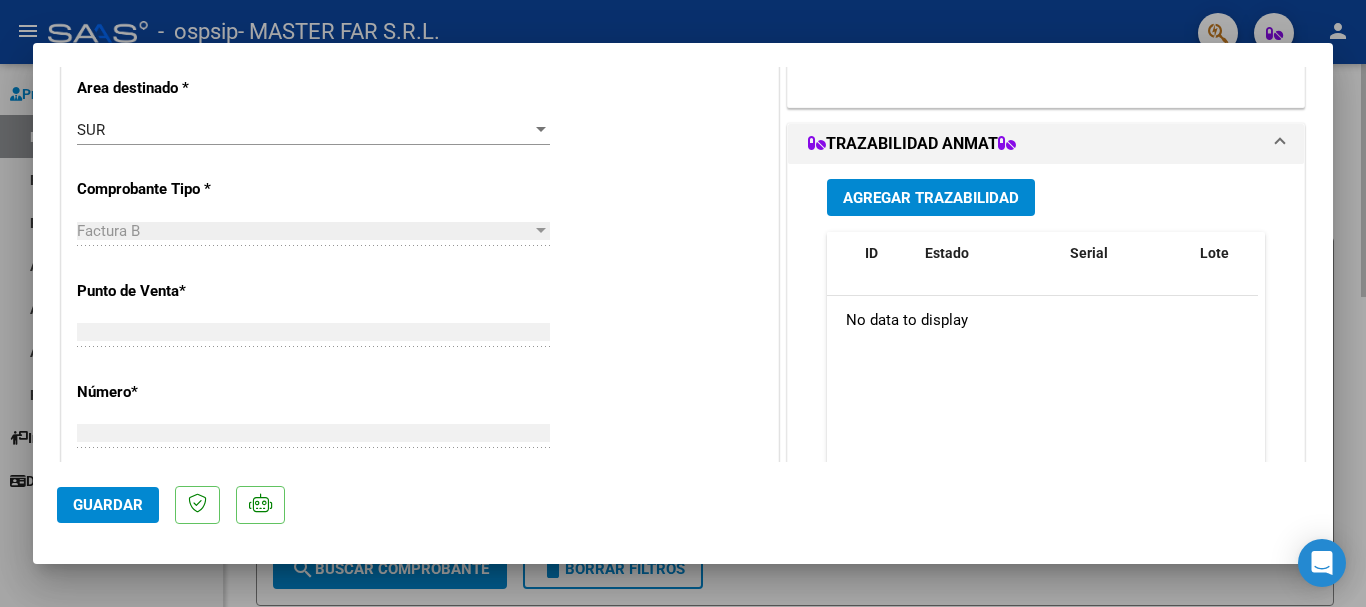 scroll, scrollTop: 0, scrollLeft: 0, axis: both 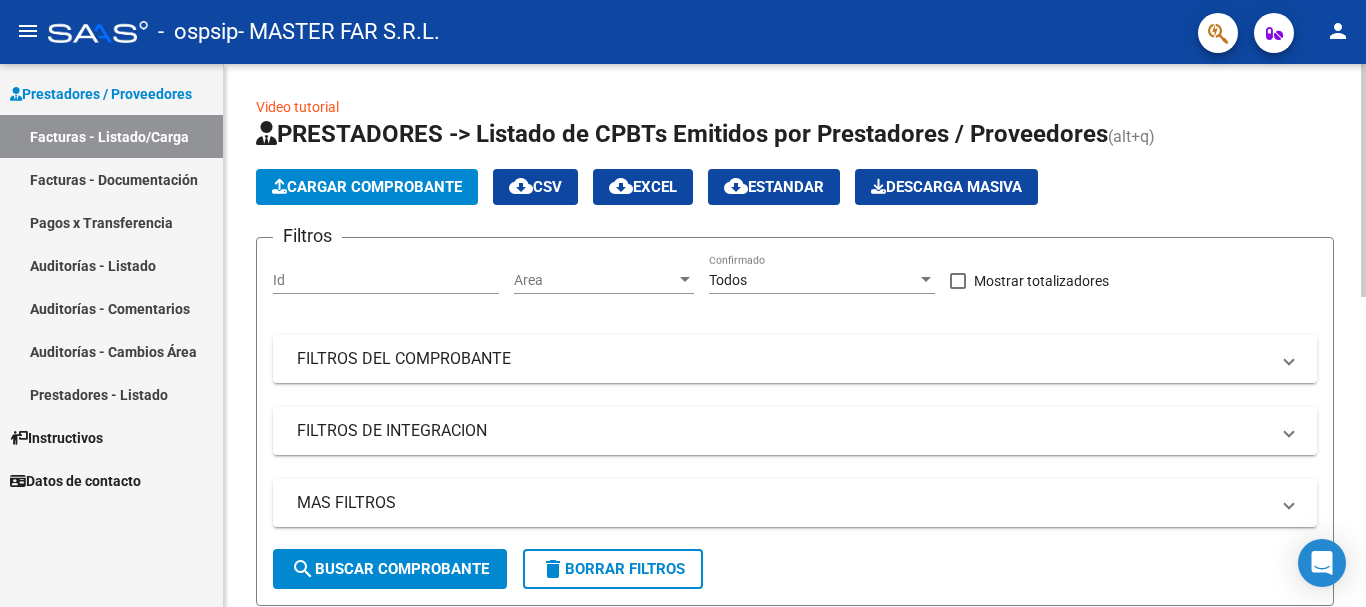 click on "Cargar Comprobante" 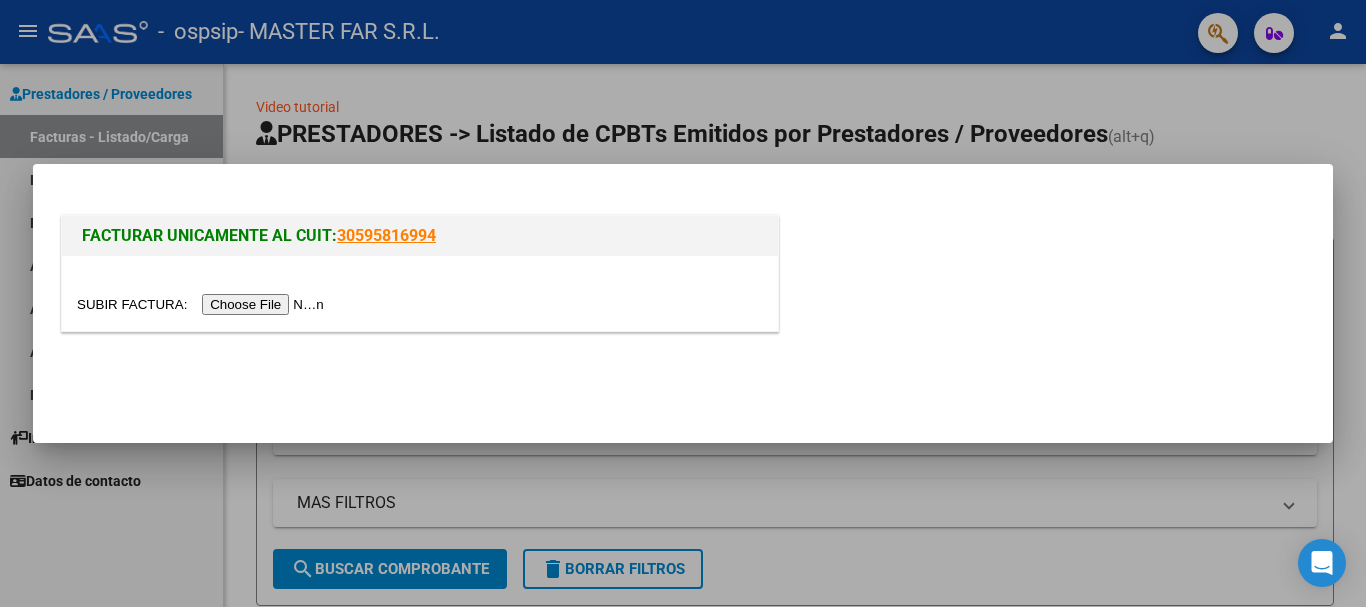 click at bounding box center (203, 304) 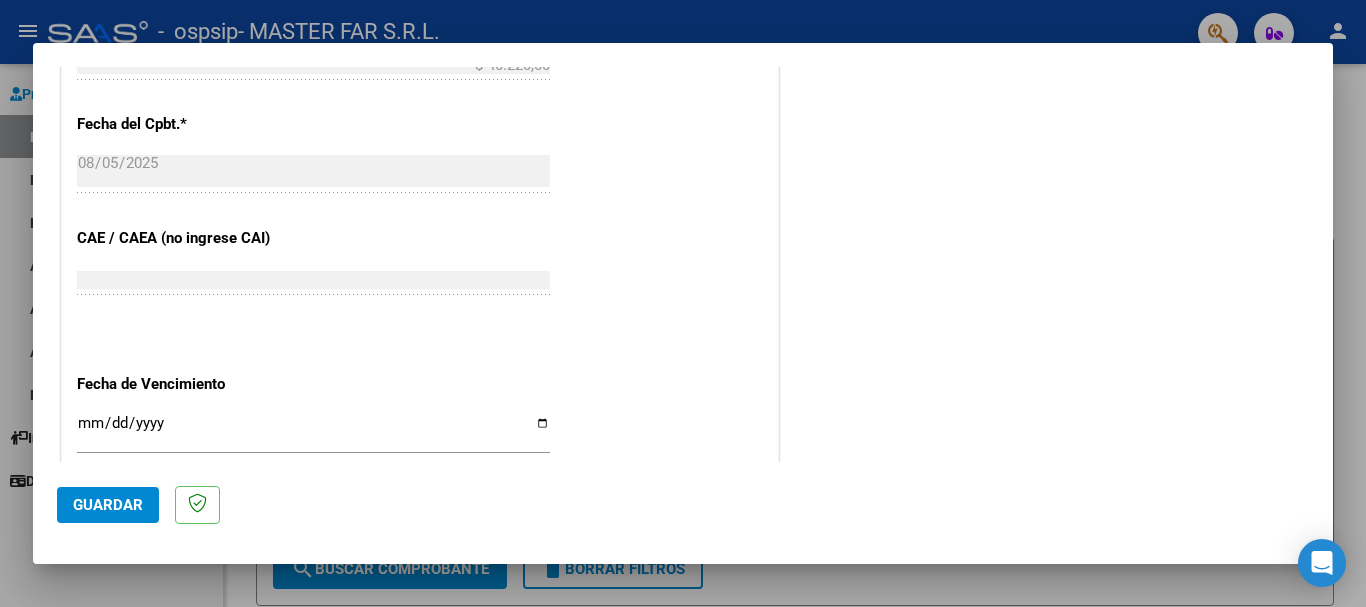 scroll, scrollTop: 1100, scrollLeft: 0, axis: vertical 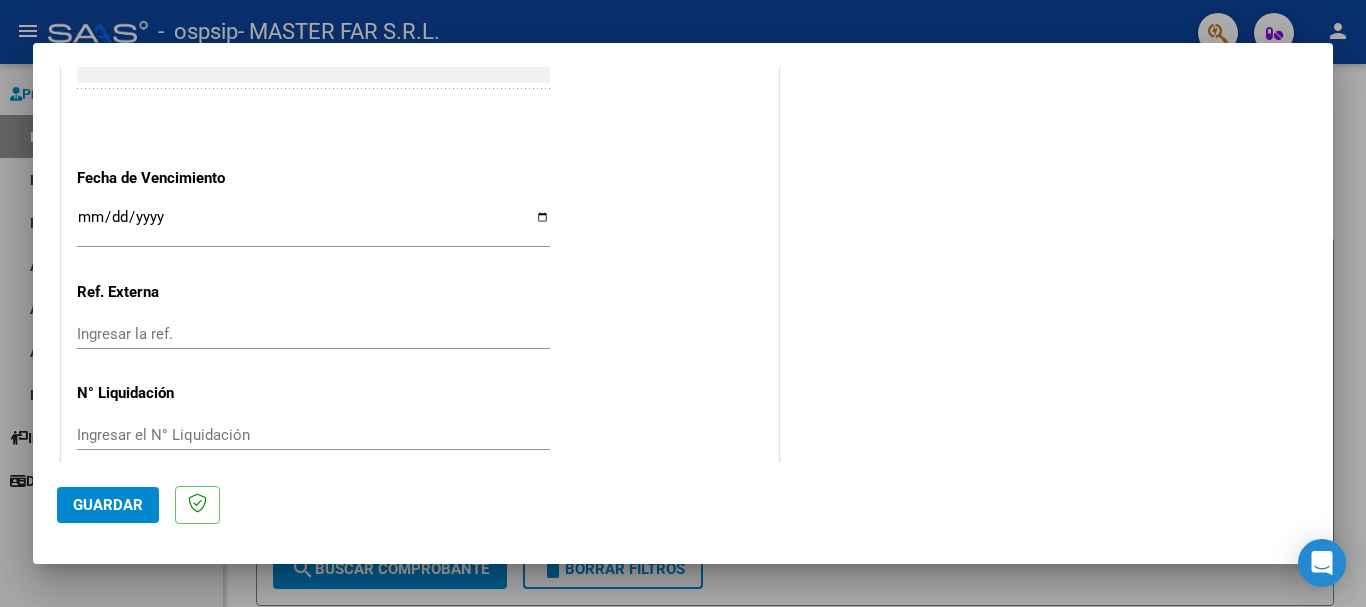 click on "Ingresar la fecha" at bounding box center (313, 225) 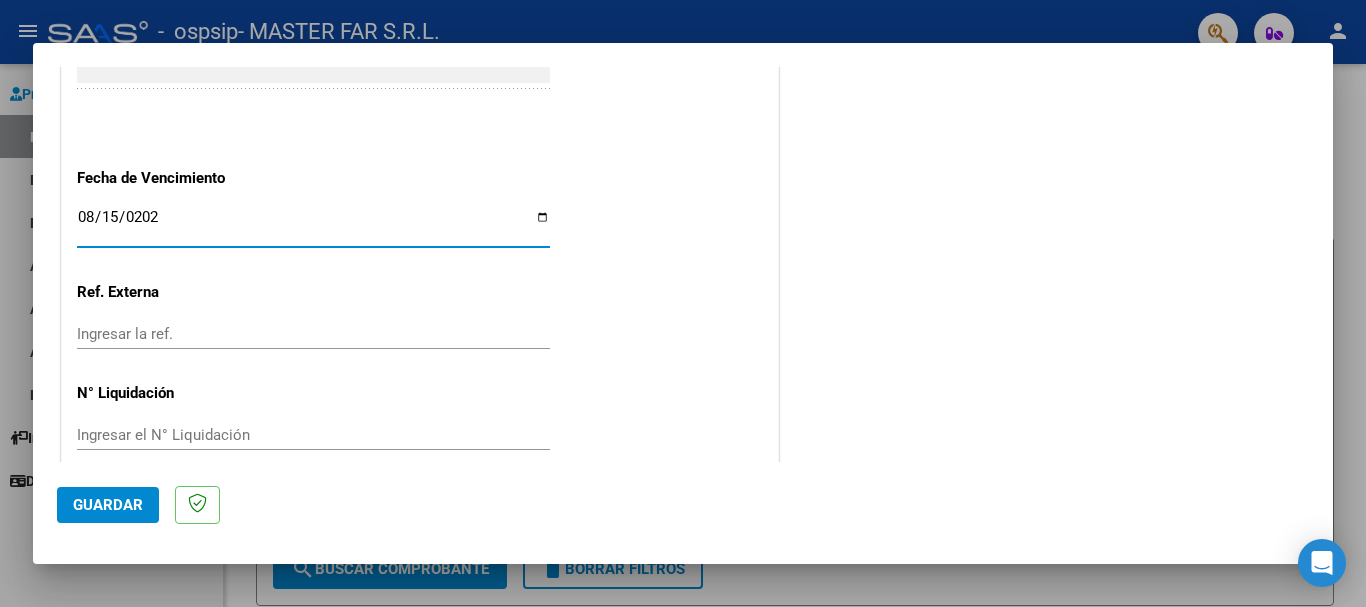 type on "2025-08-15" 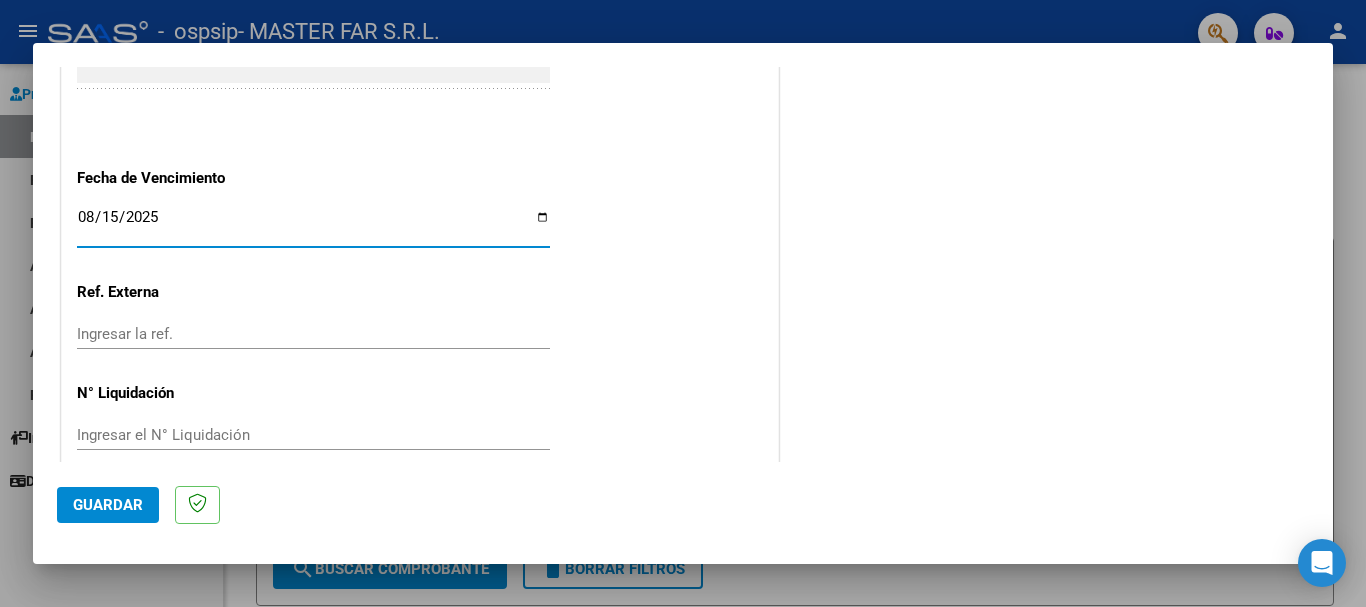 click on "Guardar" 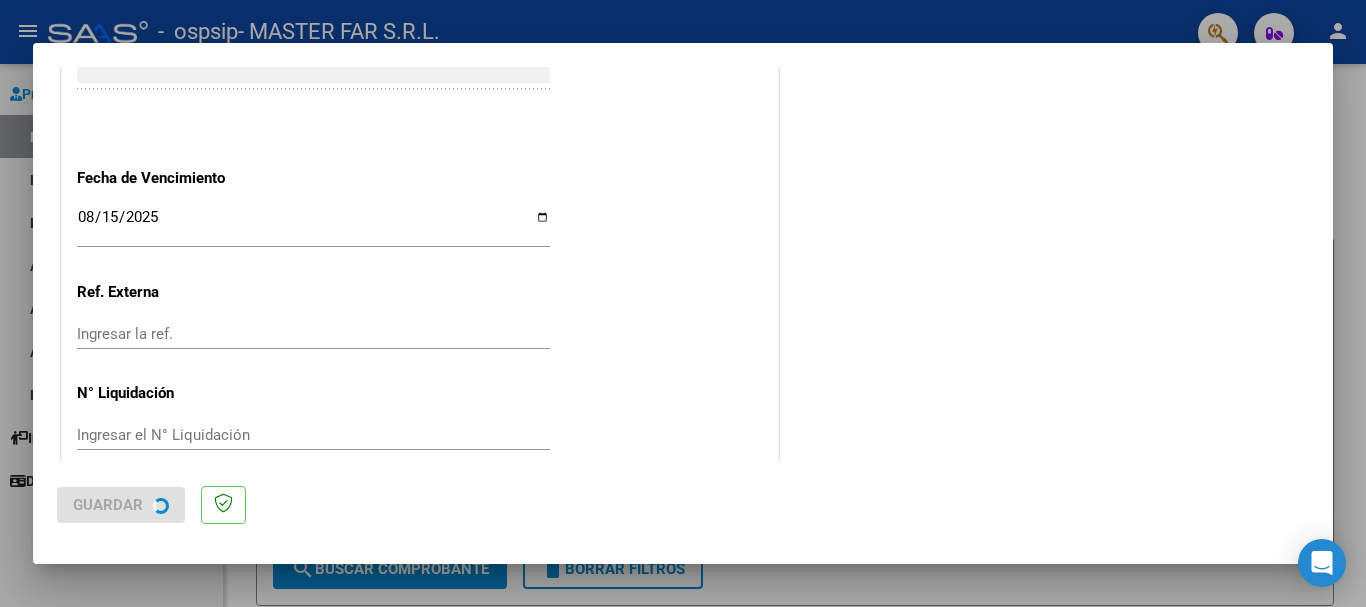 scroll, scrollTop: 0, scrollLeft: 0, axis: both 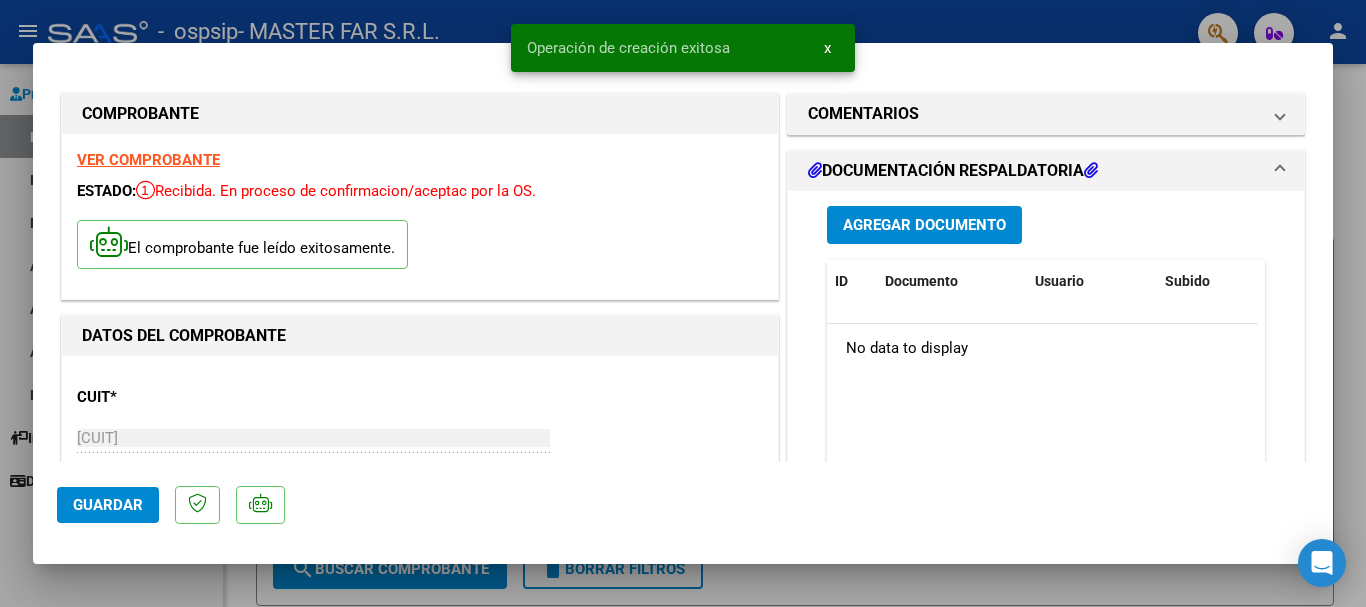 click on "Agregar Documento" at bounding box center (924, 226) 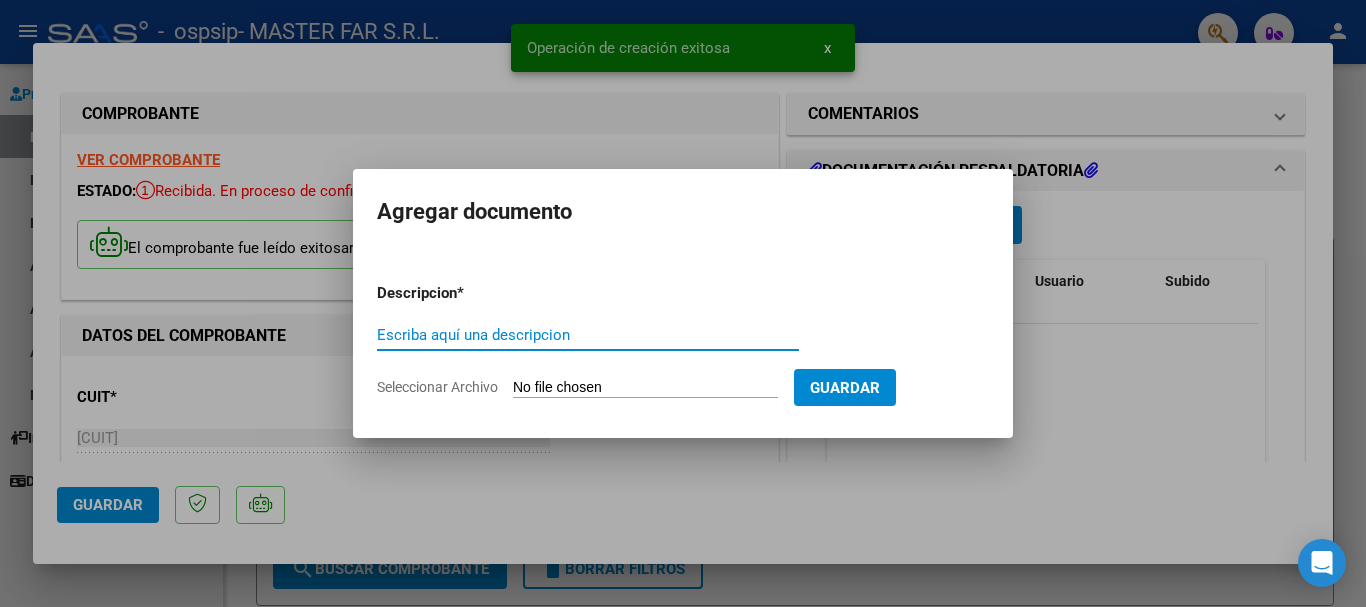 click on "Escriba aquí una descripcion" at bounding box center (588, 335) 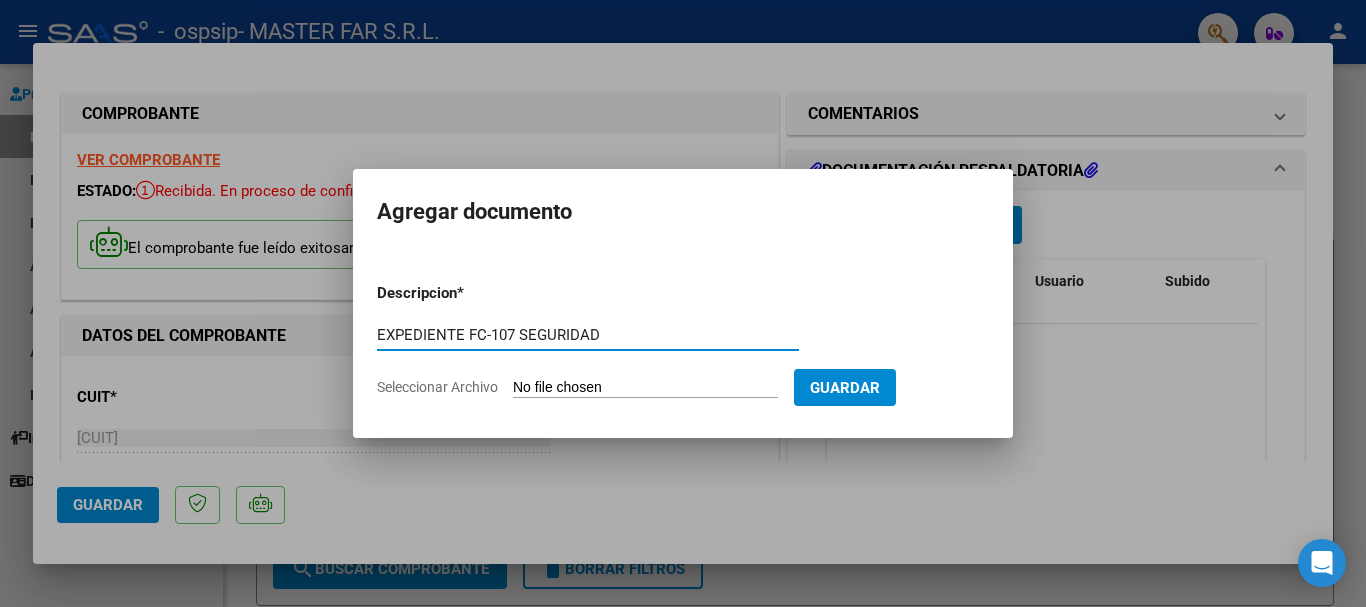 type on "EXPEDIENTE FC-107 SEGURIDAD" 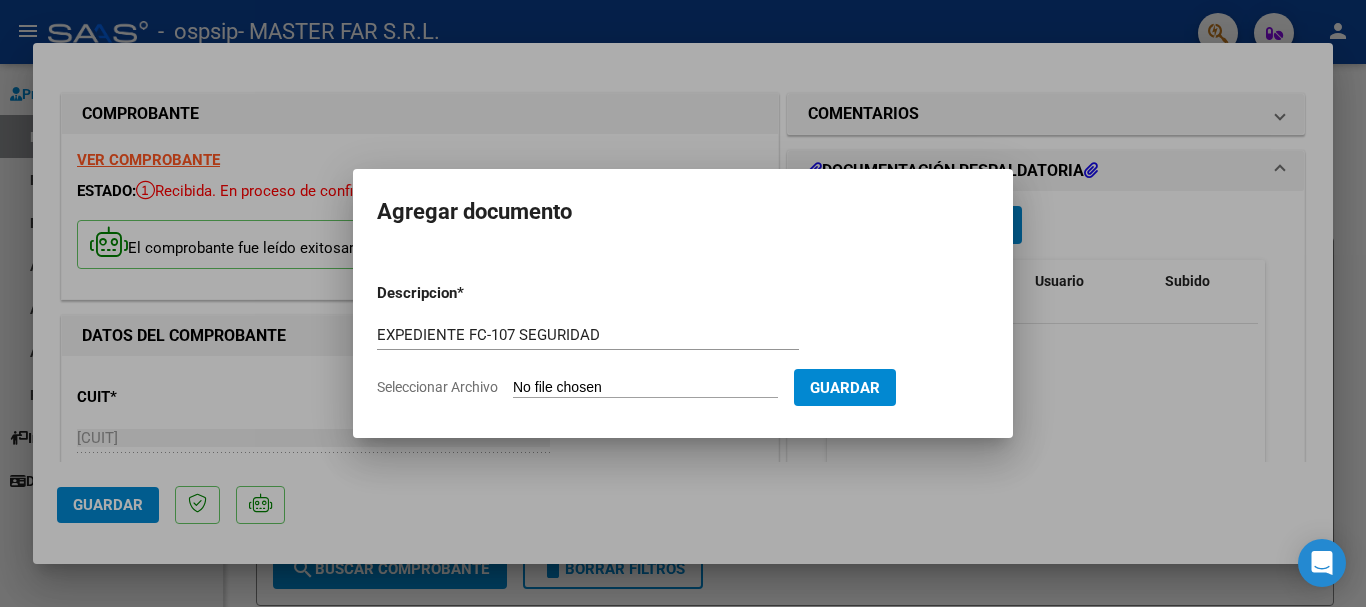 click on "Seleccionar Archivo" at bounding box center [645, 388] 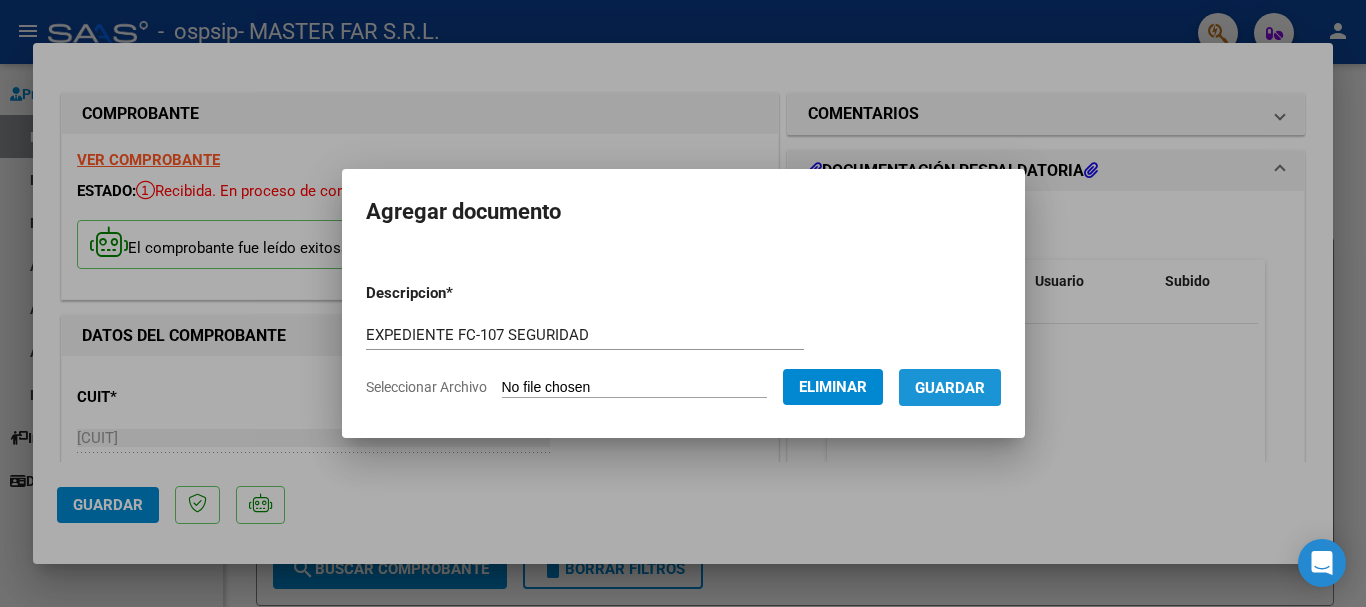 click on "Guardar" at bounding box center (950, 387) 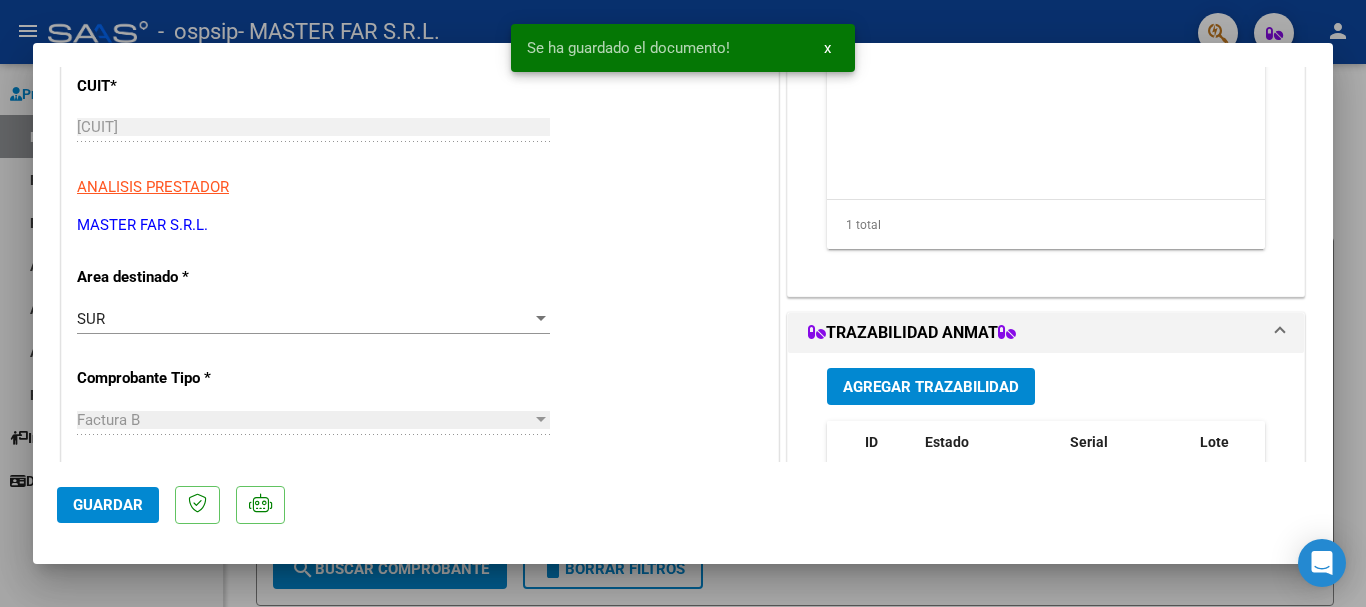 scroll, scrollTop: 300, scrollLeft: 0, axis: vertical 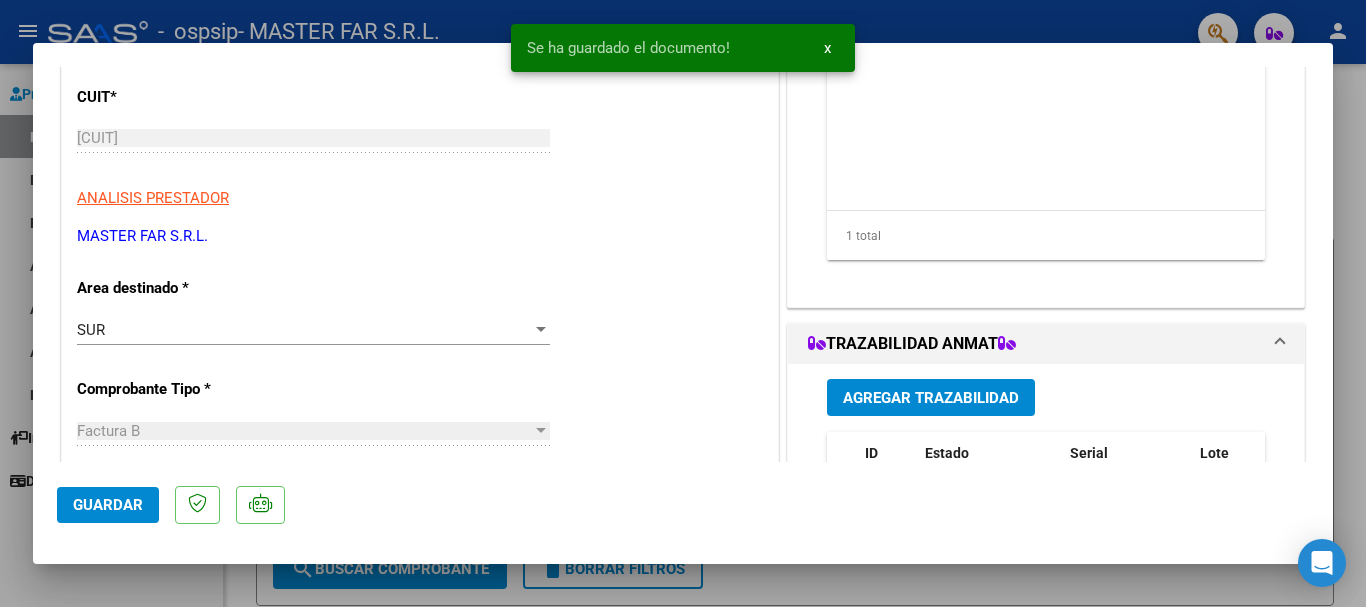 click on "Agregar Trazabilidad" at bounding box center (931, 398) 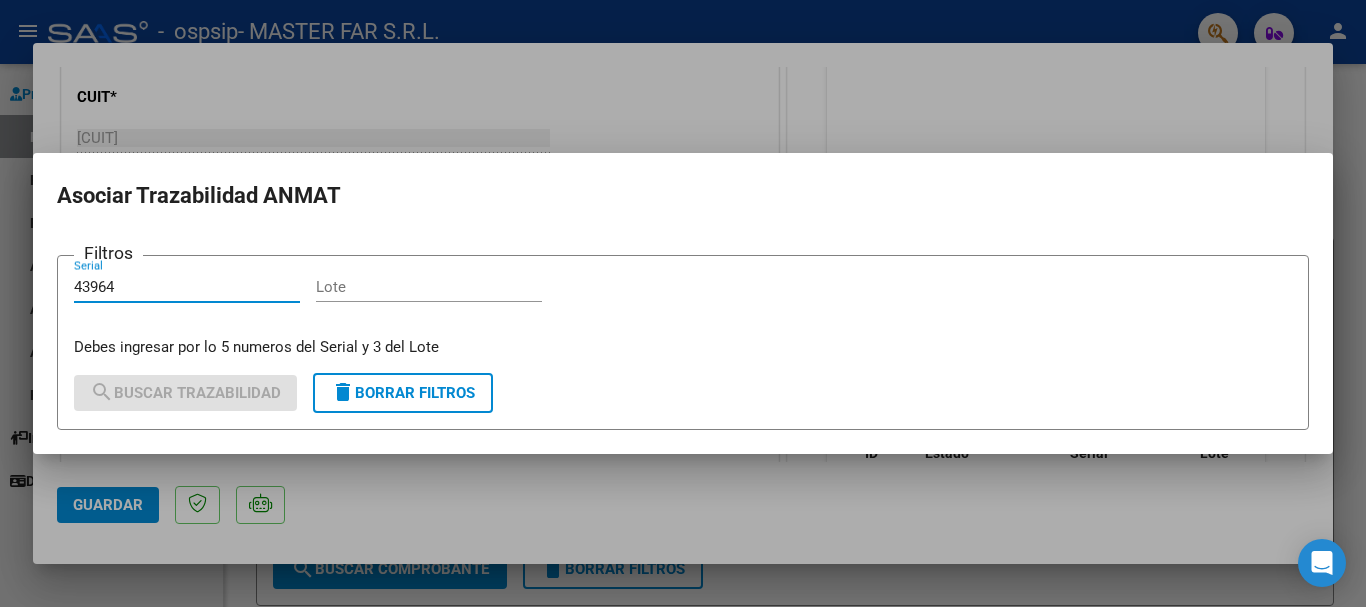 type on "43964" 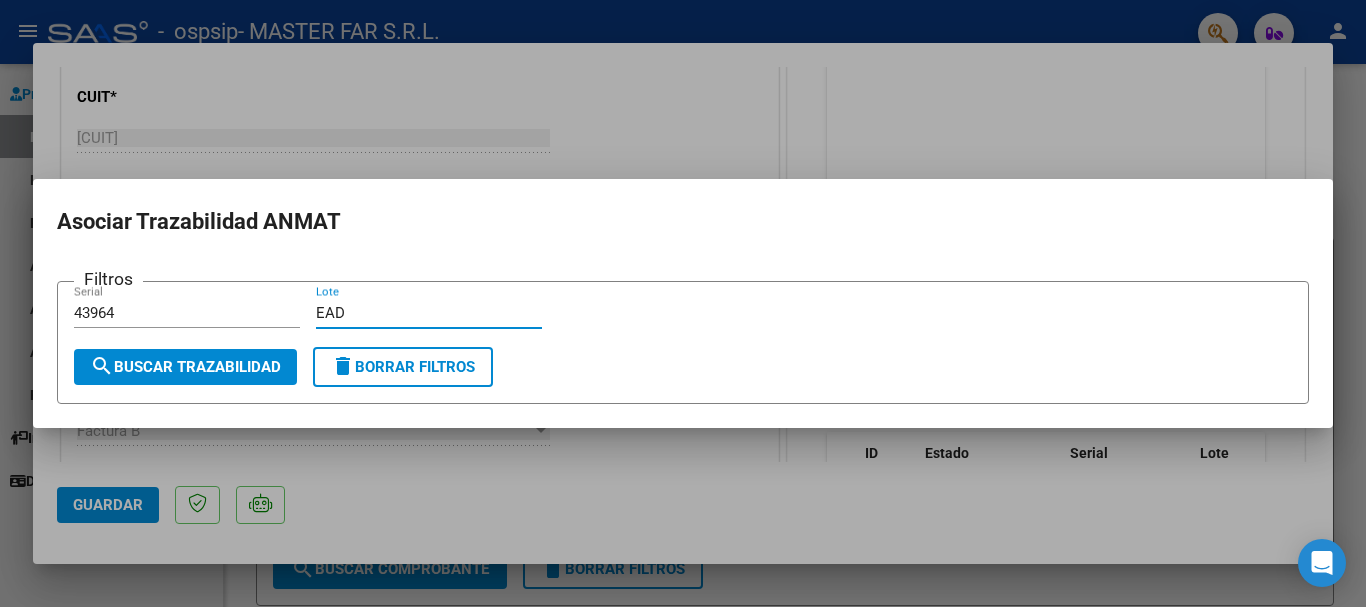 type on "EAD" 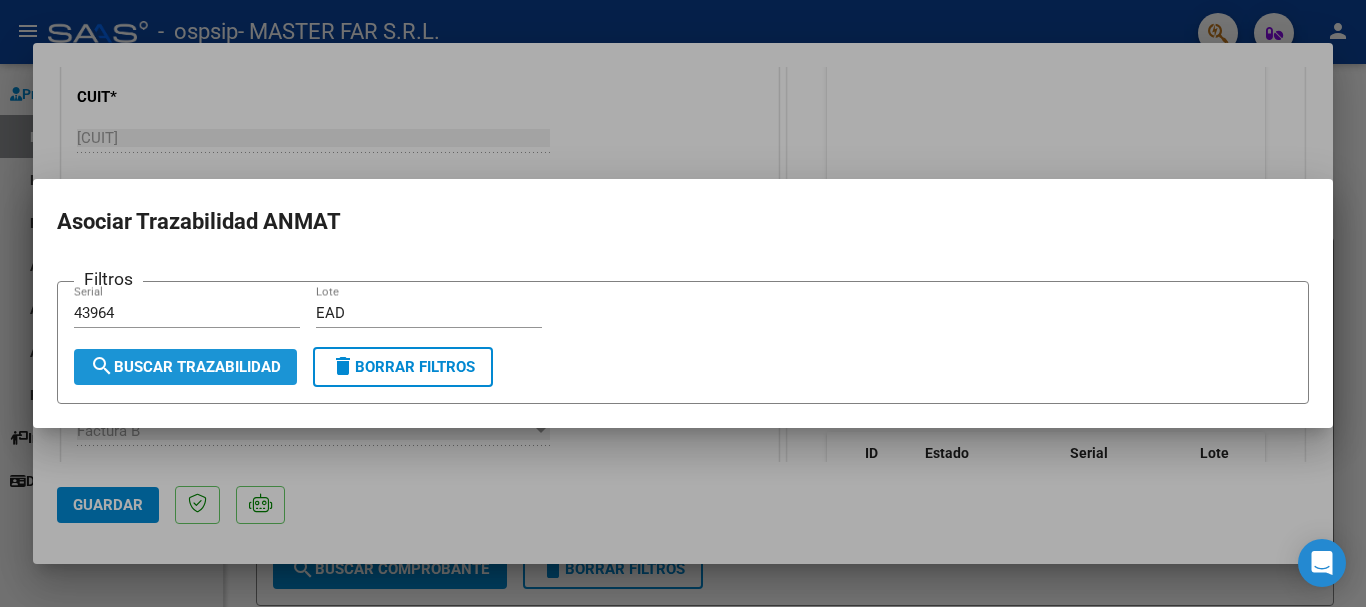 click on "search  Buscar Trazabilidad" at bounding box center (185, 367) 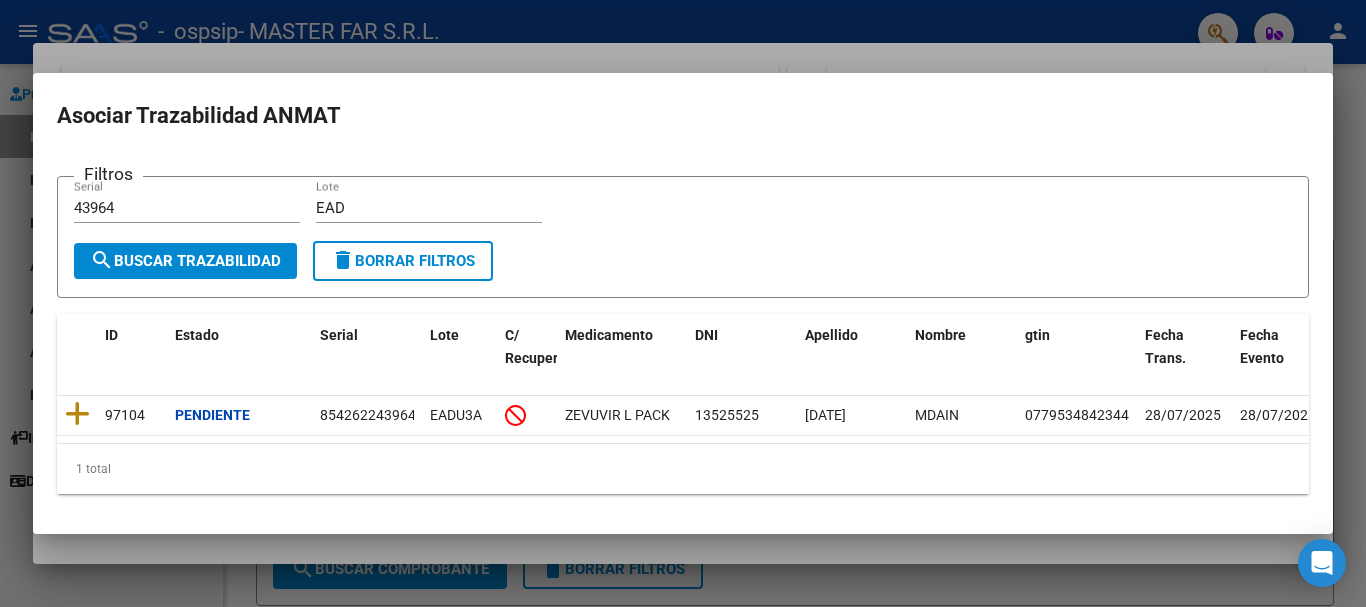click at bounding box center [683, 303] 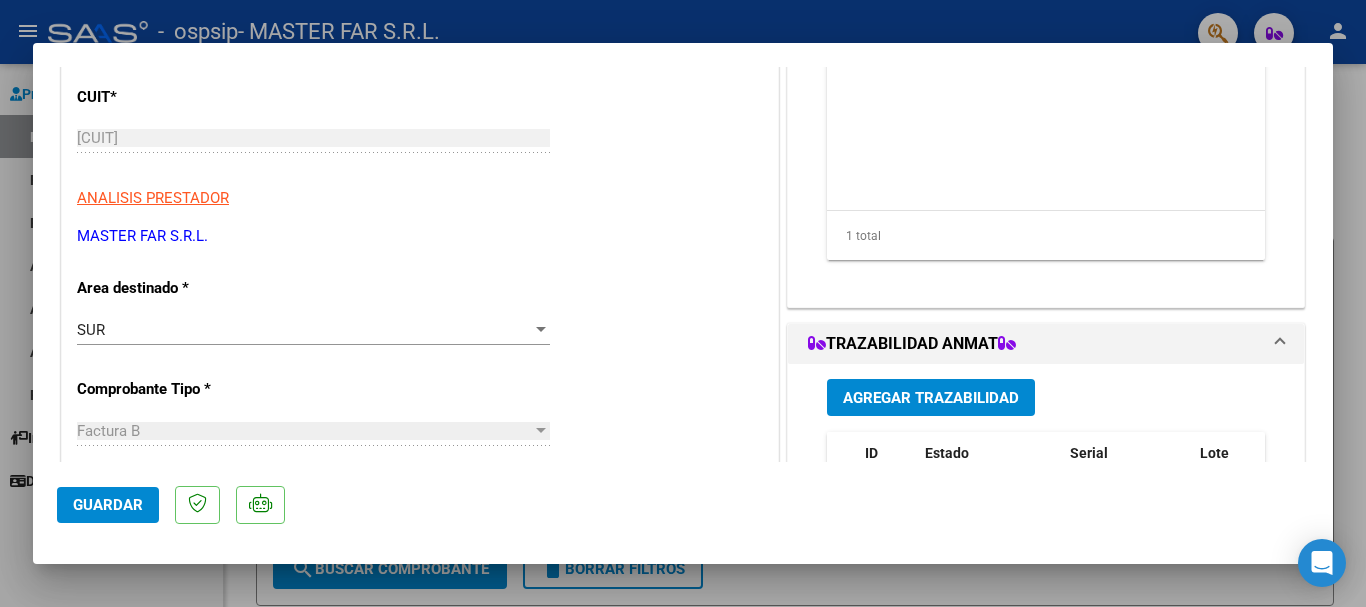 click on "Guardar" 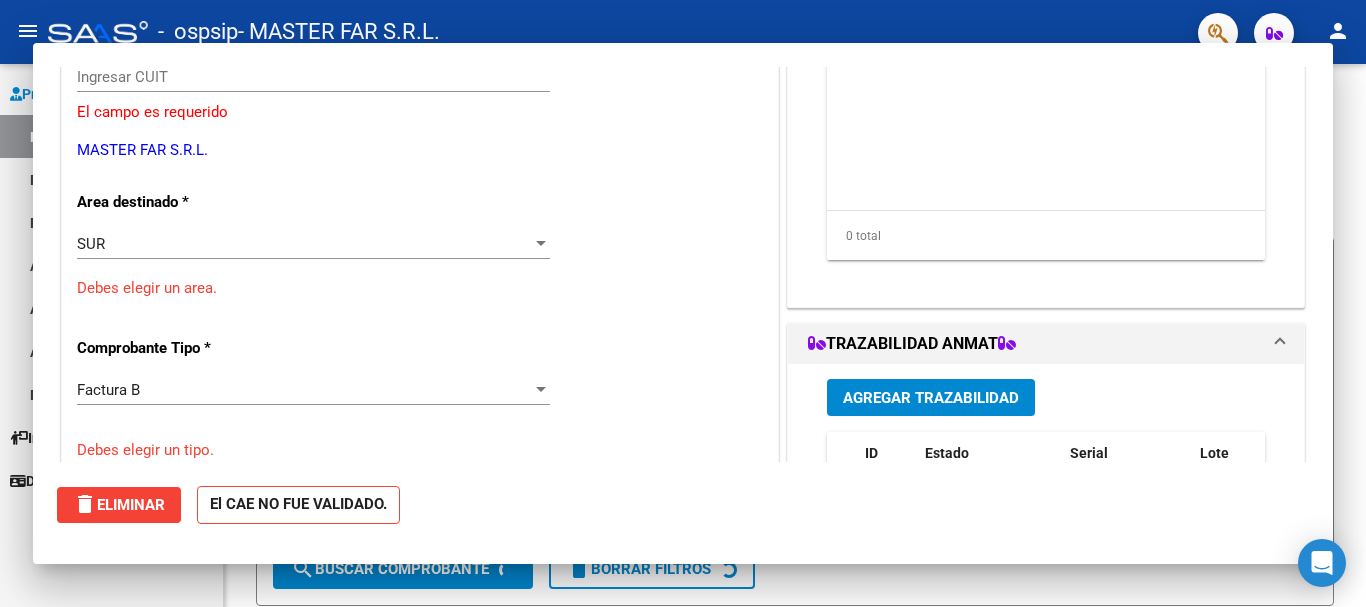 scroll, scrollTop: 239, scrollLeft: 0, axis: vertical 